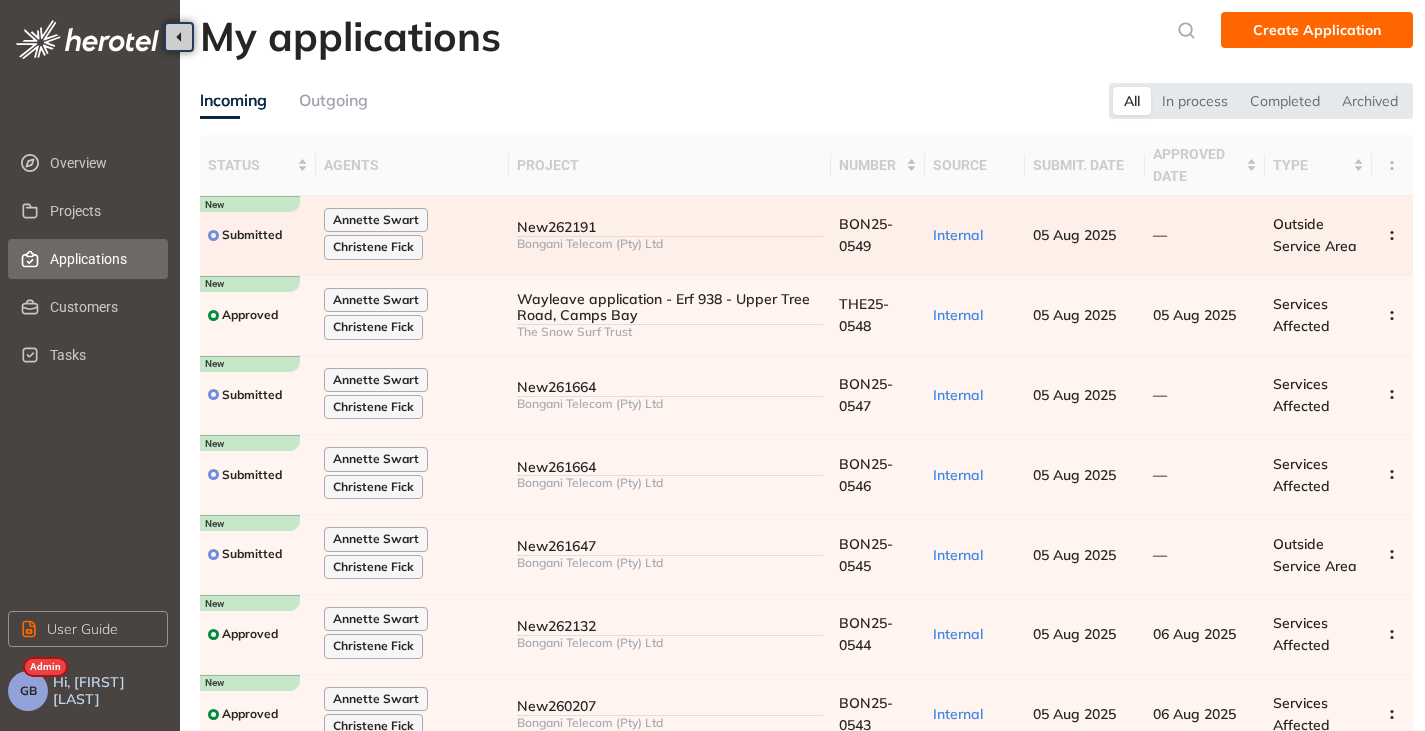 scroll, scrollTop: 0, scrollLeft: 0, axis: both 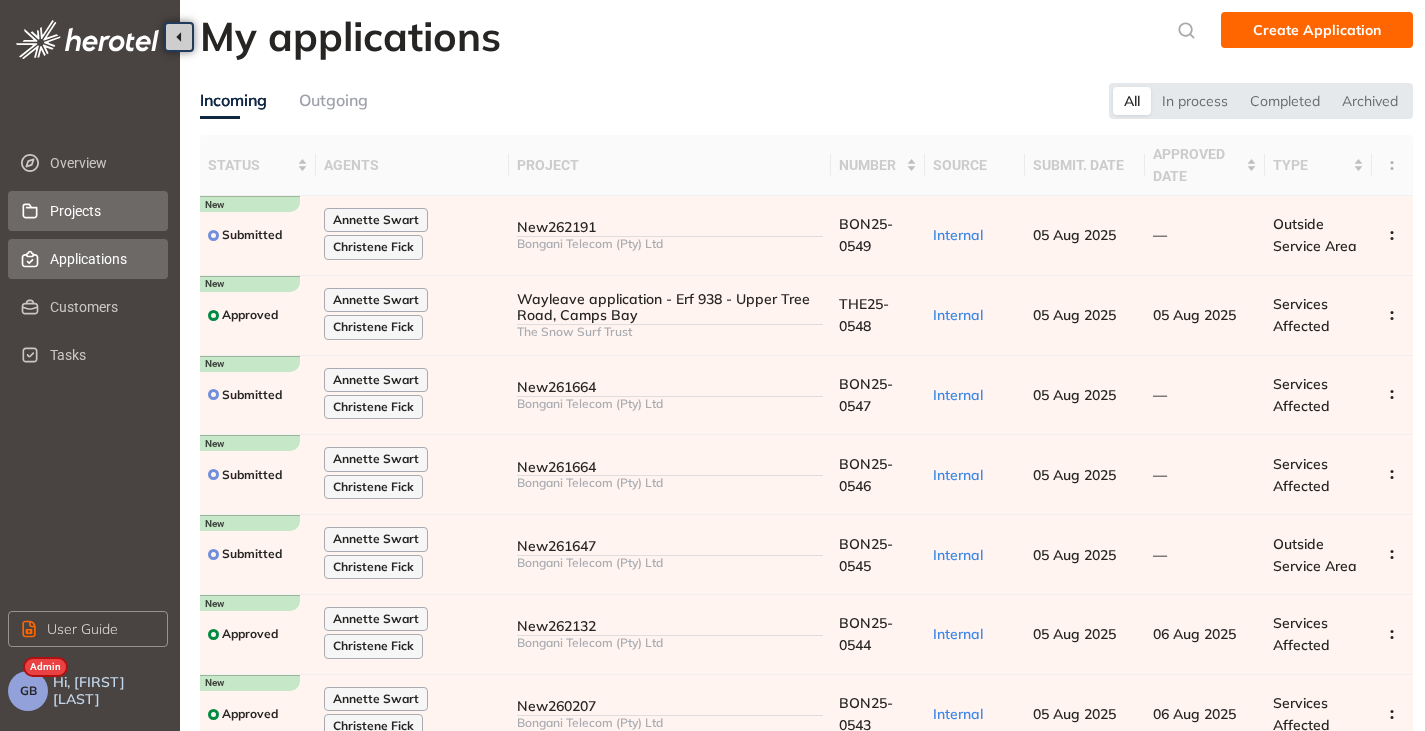 click on "Projects" at bounding box center (101, 211) 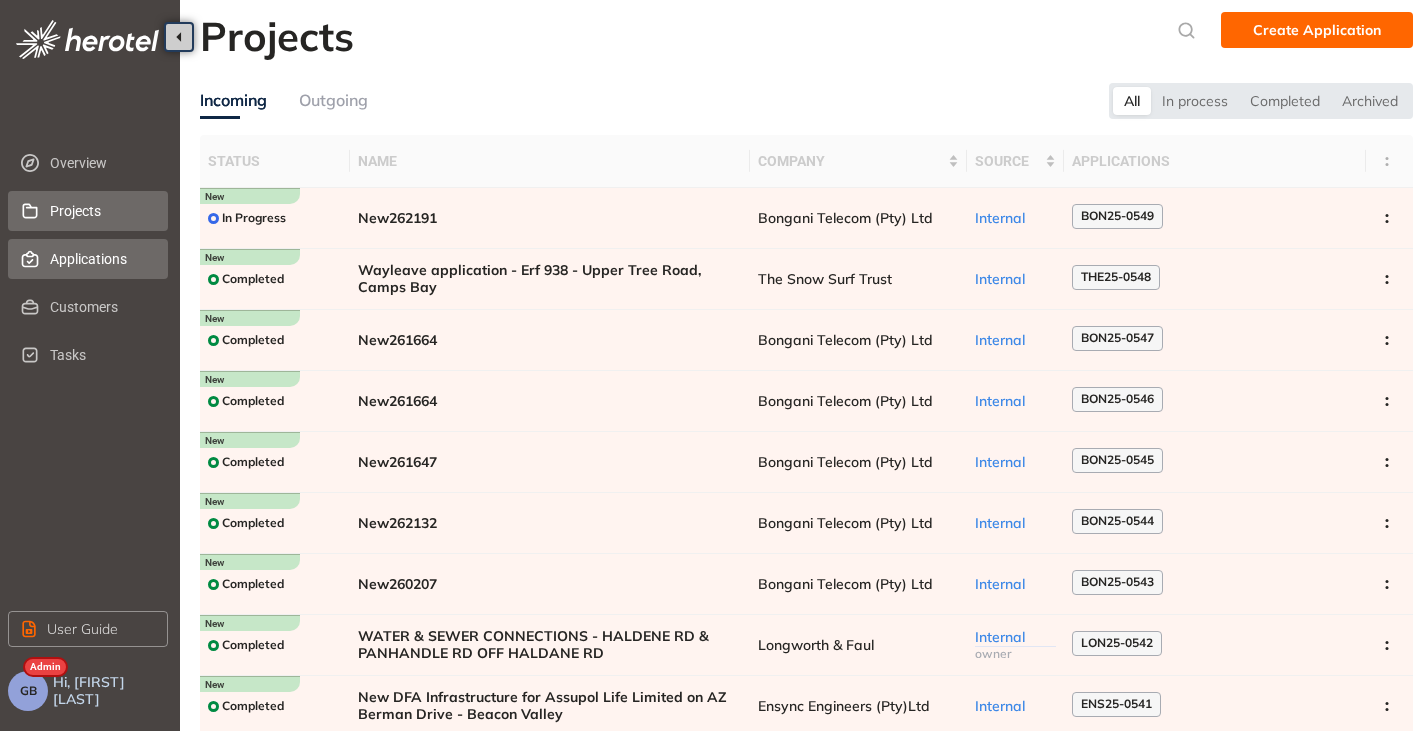 click on "Applications" at bounding box center (101, 259) 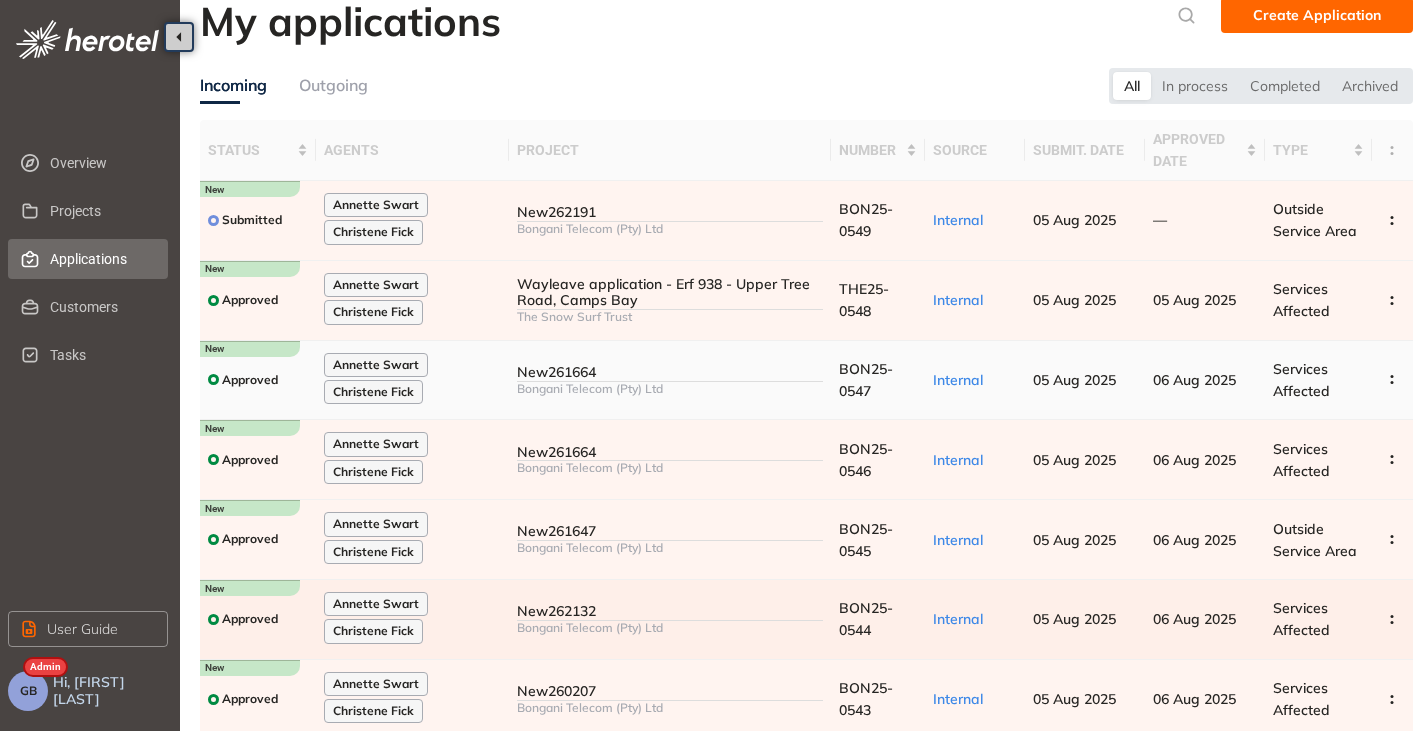 scroll, scrollTop: 0, scrollLeft: 0, axis: both 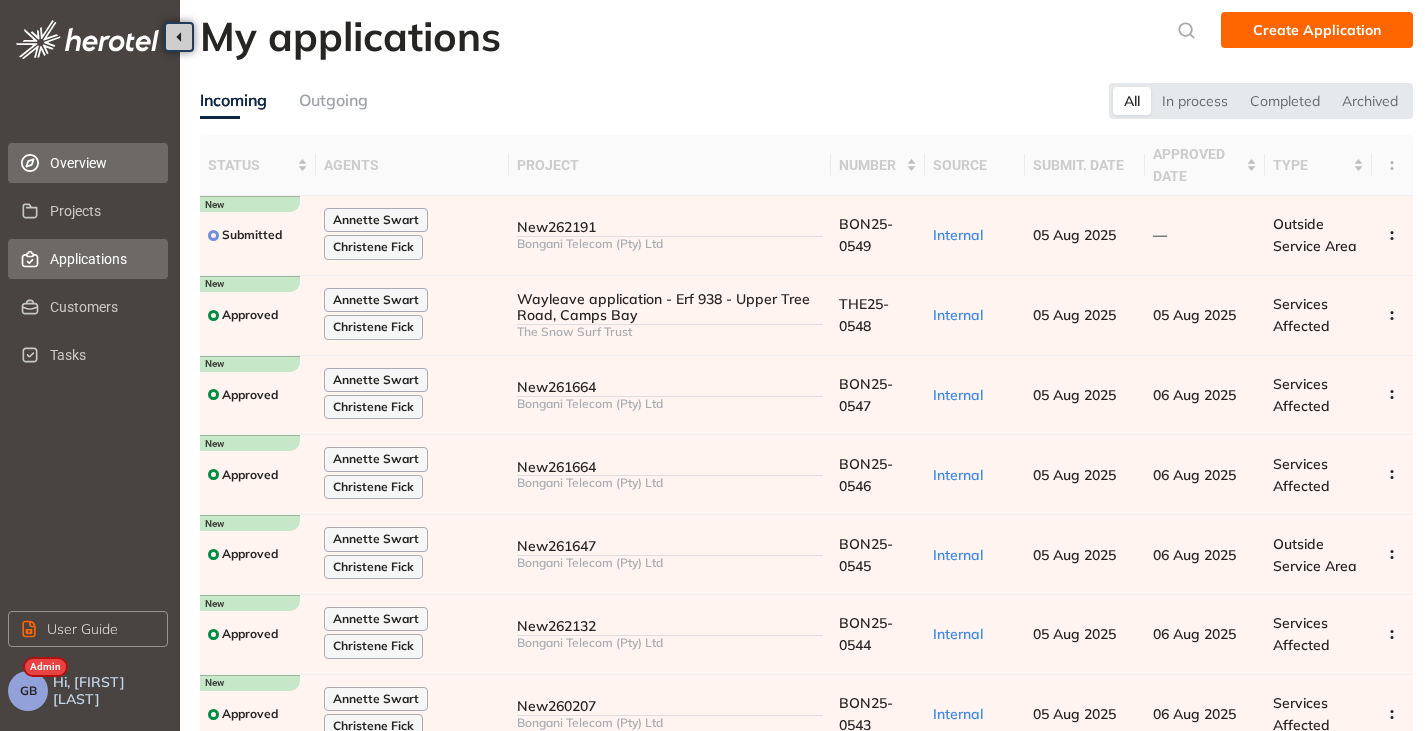 click on "Overview" at bounding box center (101, 163) 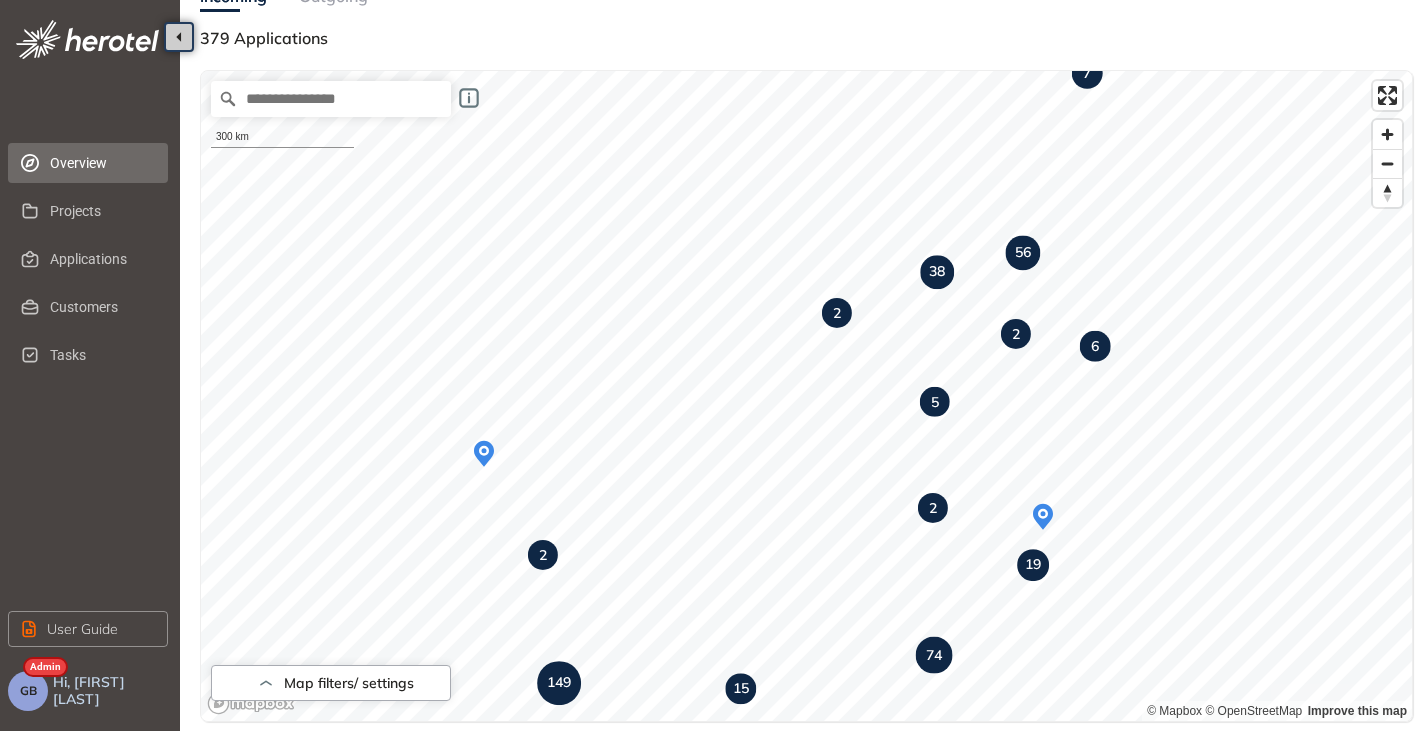 scroll, scrollTop: 78, scrollLeft: 0, axis: vertical 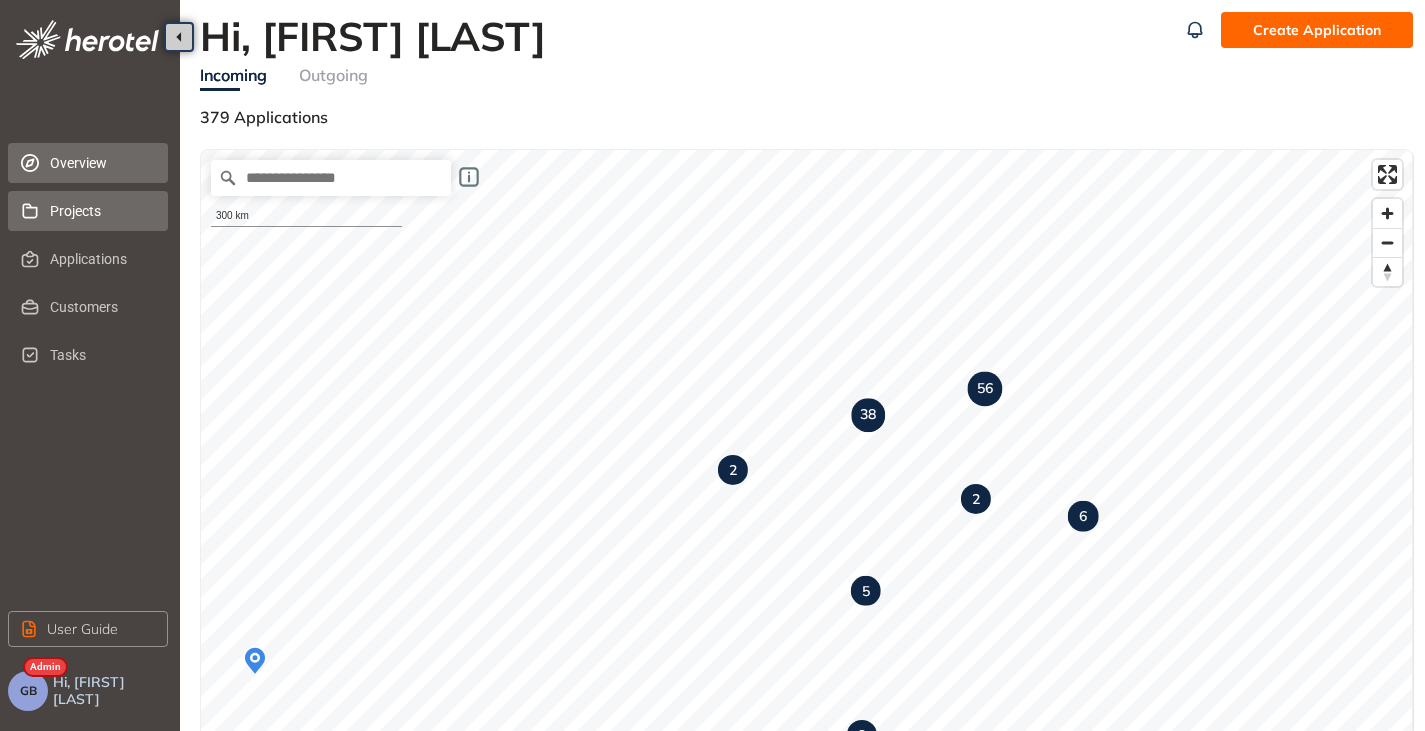 click on "Projects" at bounding box center [101, 211] 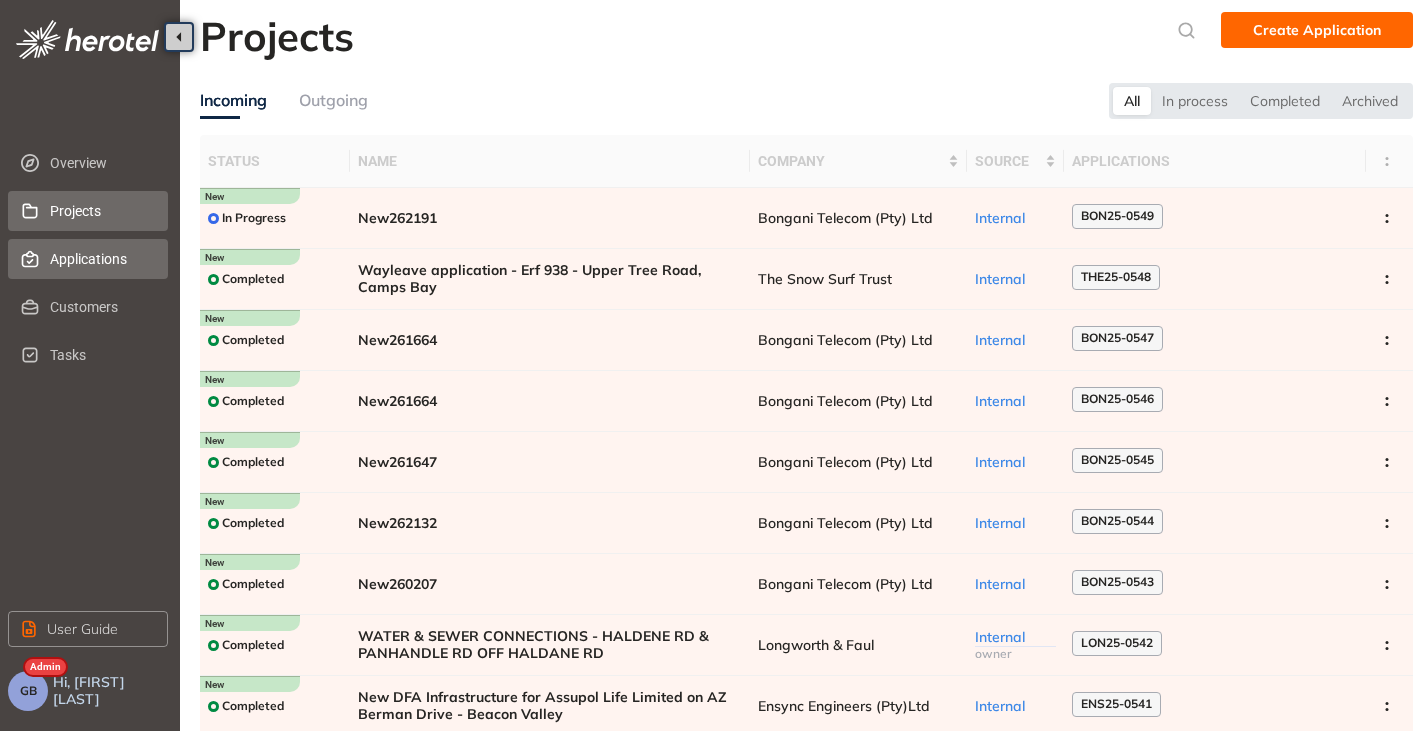 click on "Applications" at bounding box center (101, 259) 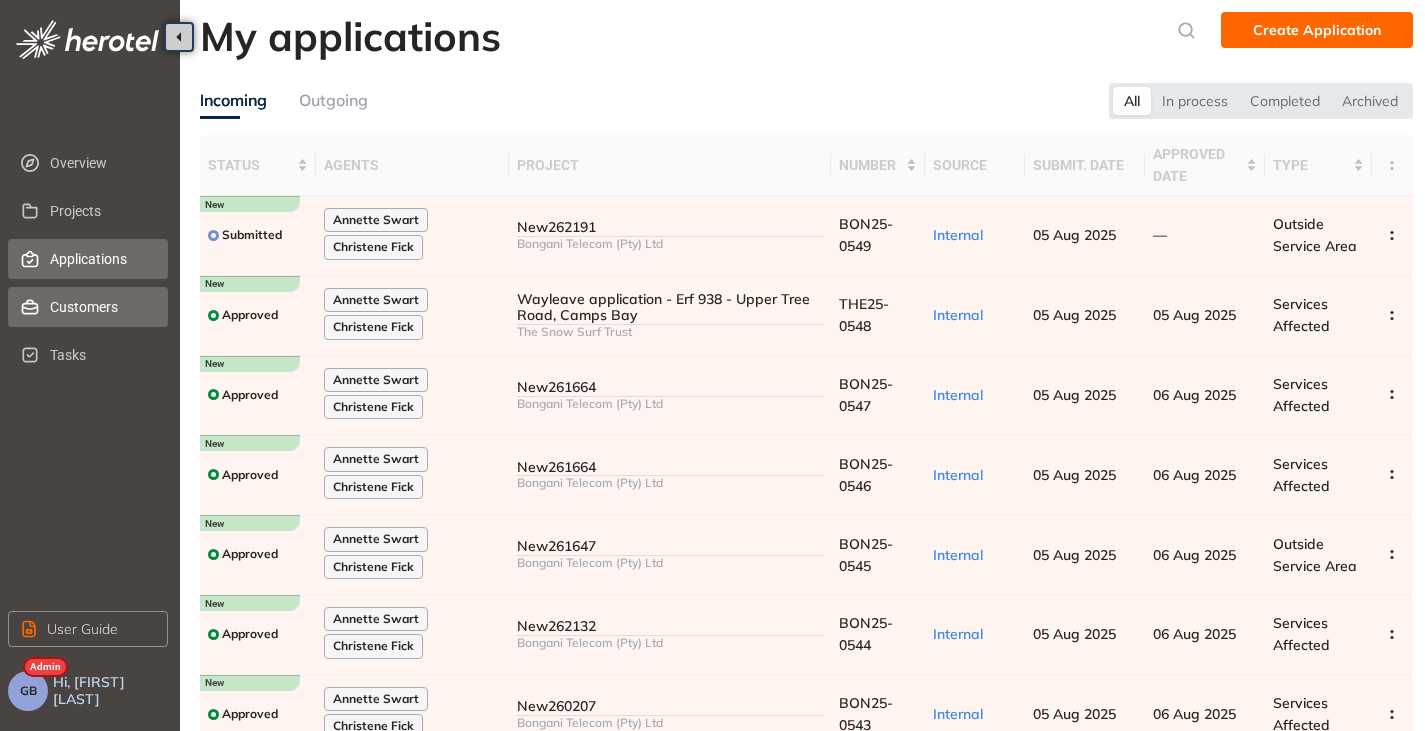 click on "Customers" at bounding box center [101, 307] 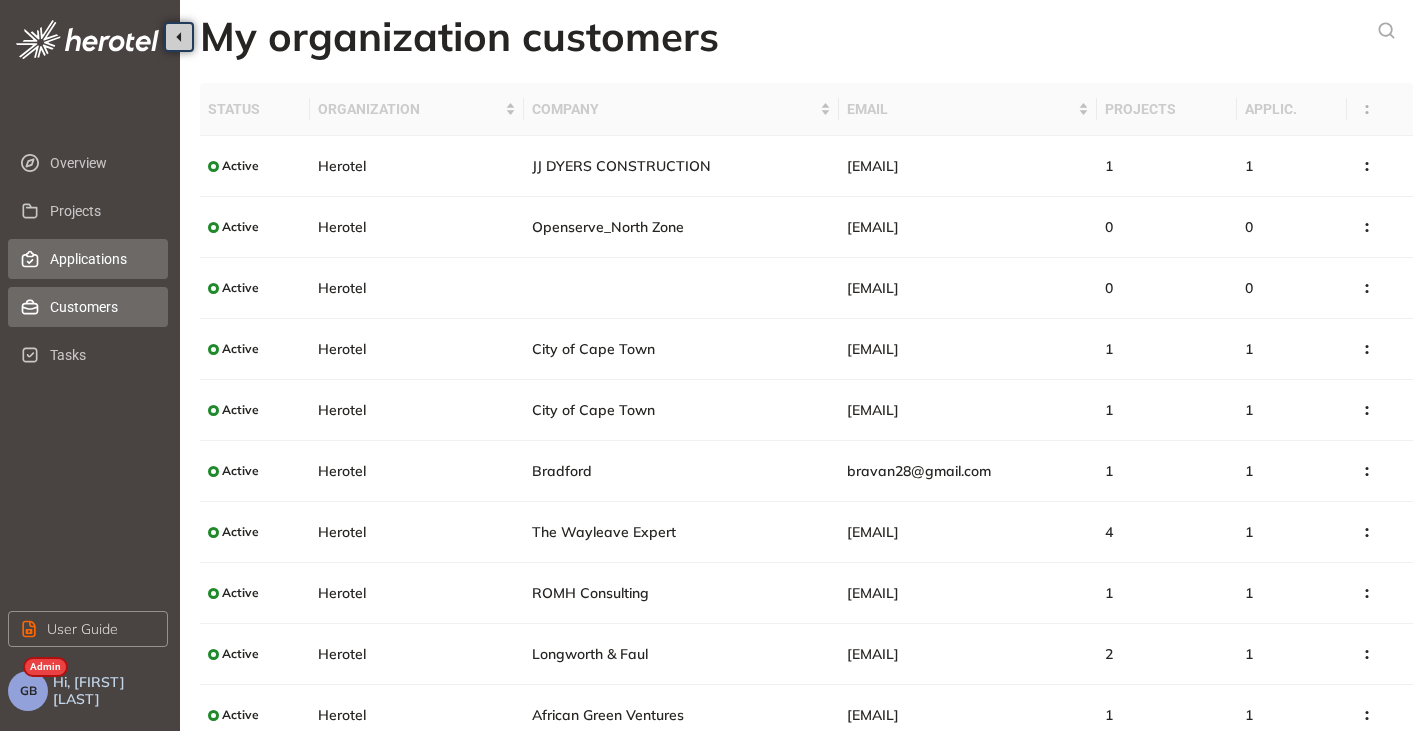 click on "Applications" at bounding box center [101, 259] 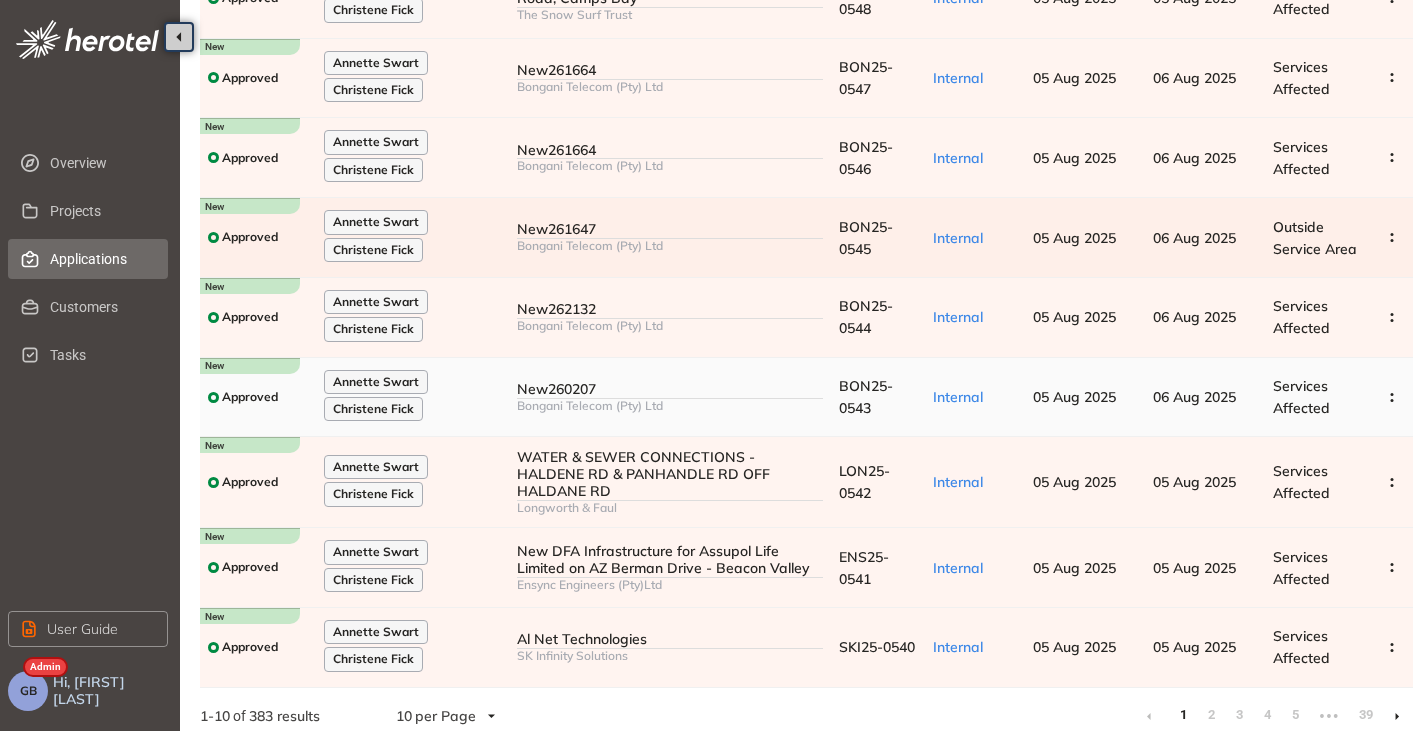 scroll, scrollTop: 327, scrollLeft: 0, axis: vertical 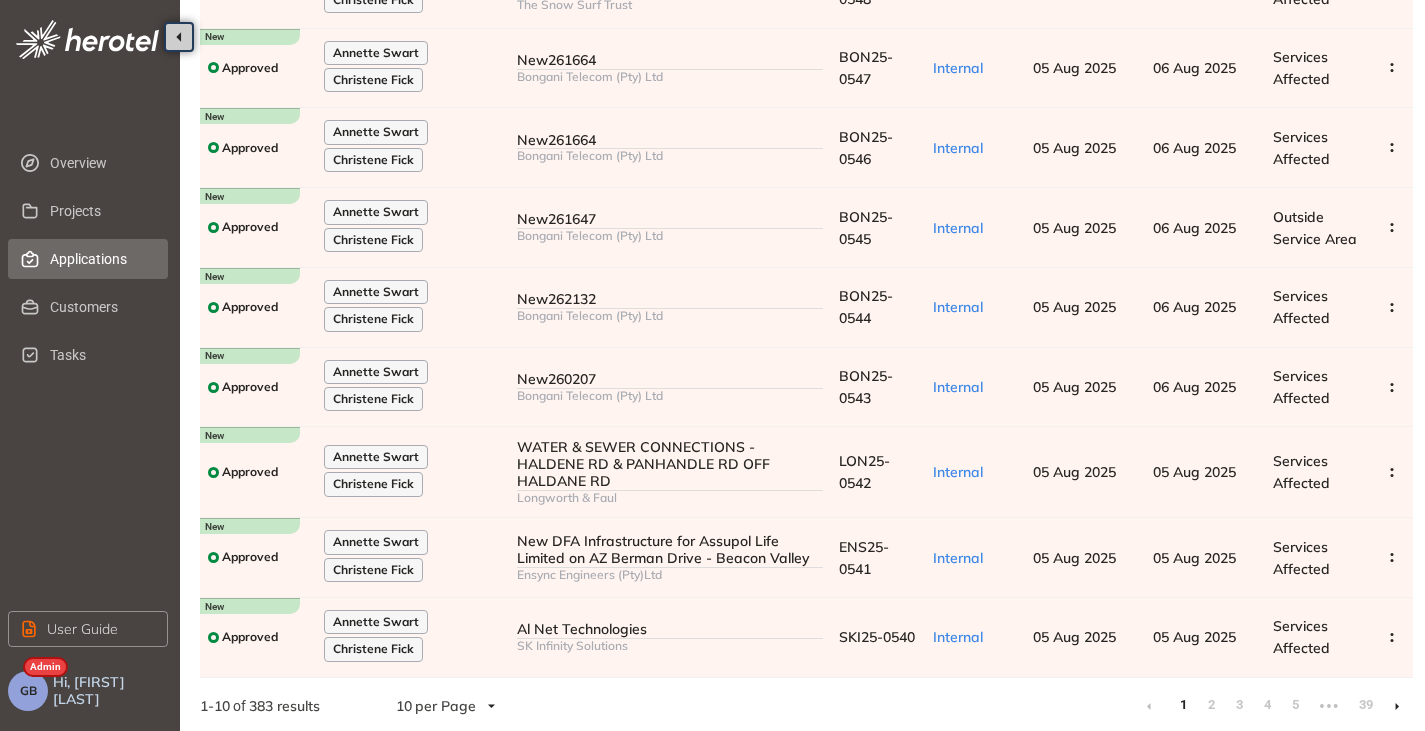 click 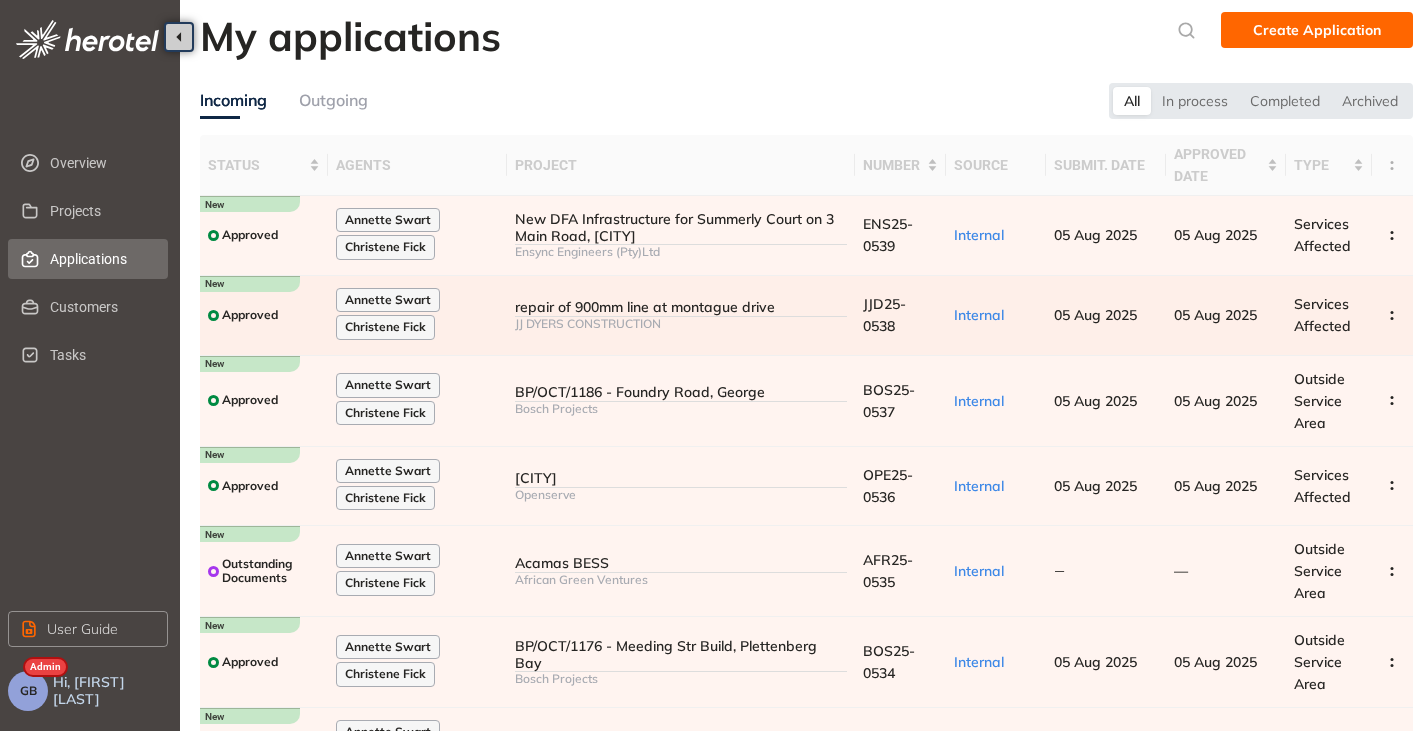 scroll, scrollTop: 100, scrollLeft: 0, axis: vertical 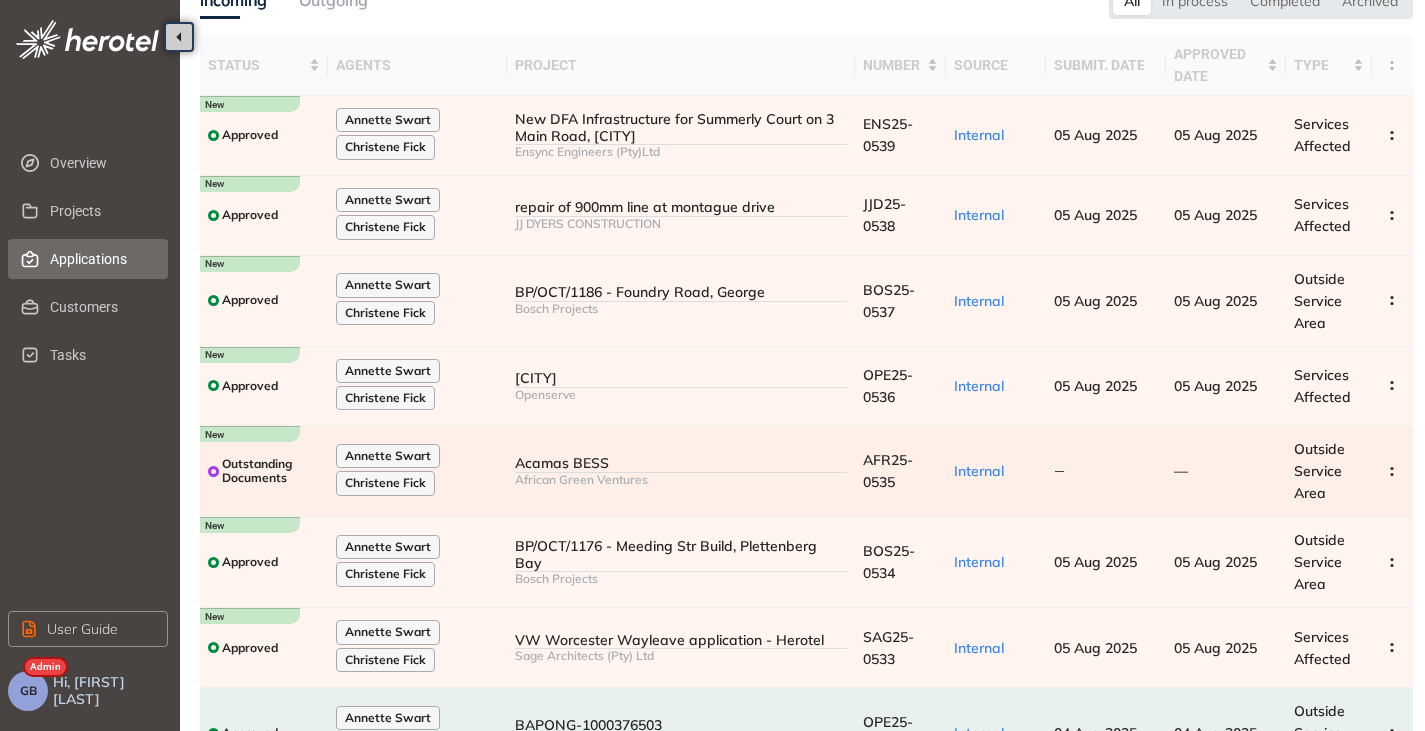 click on "African Green Ventures" at bounding box center [681, 480] 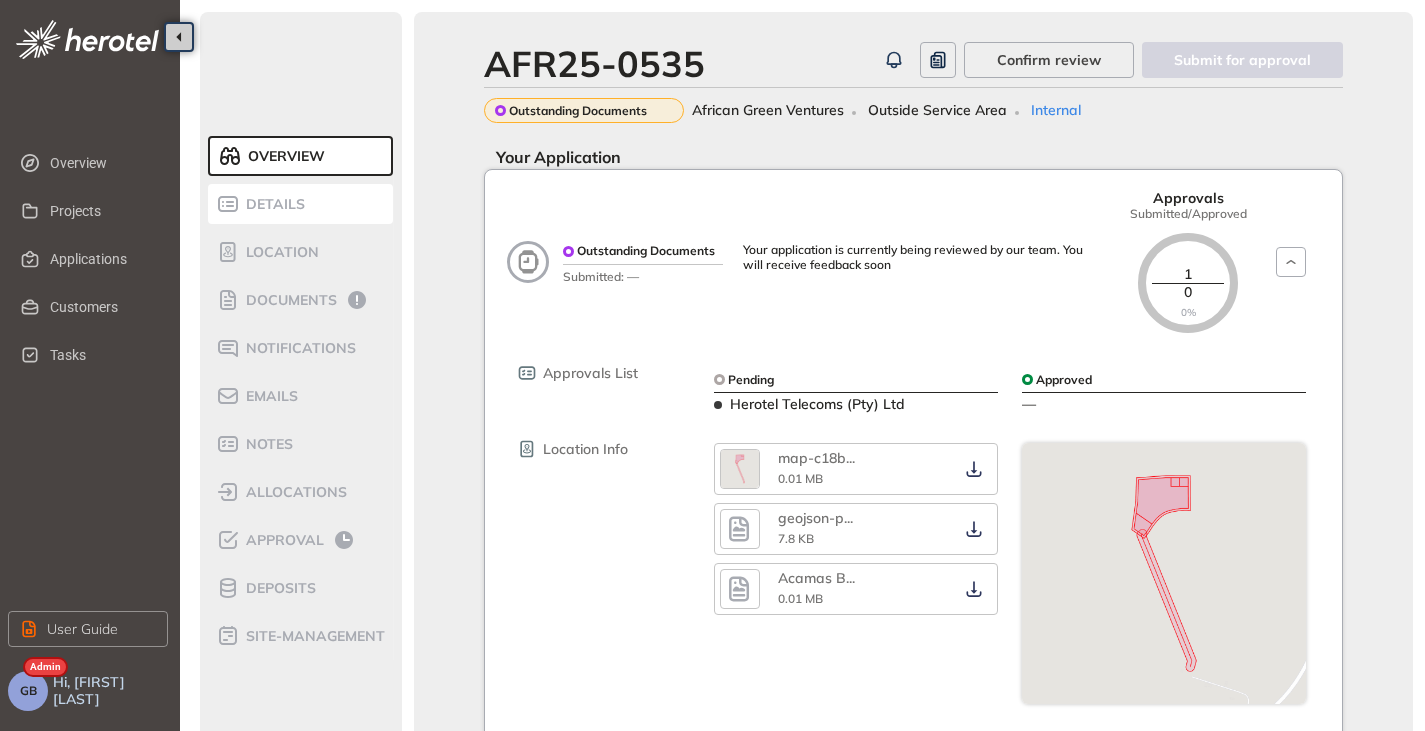 click on "Details" at bounding box center [301, 204] 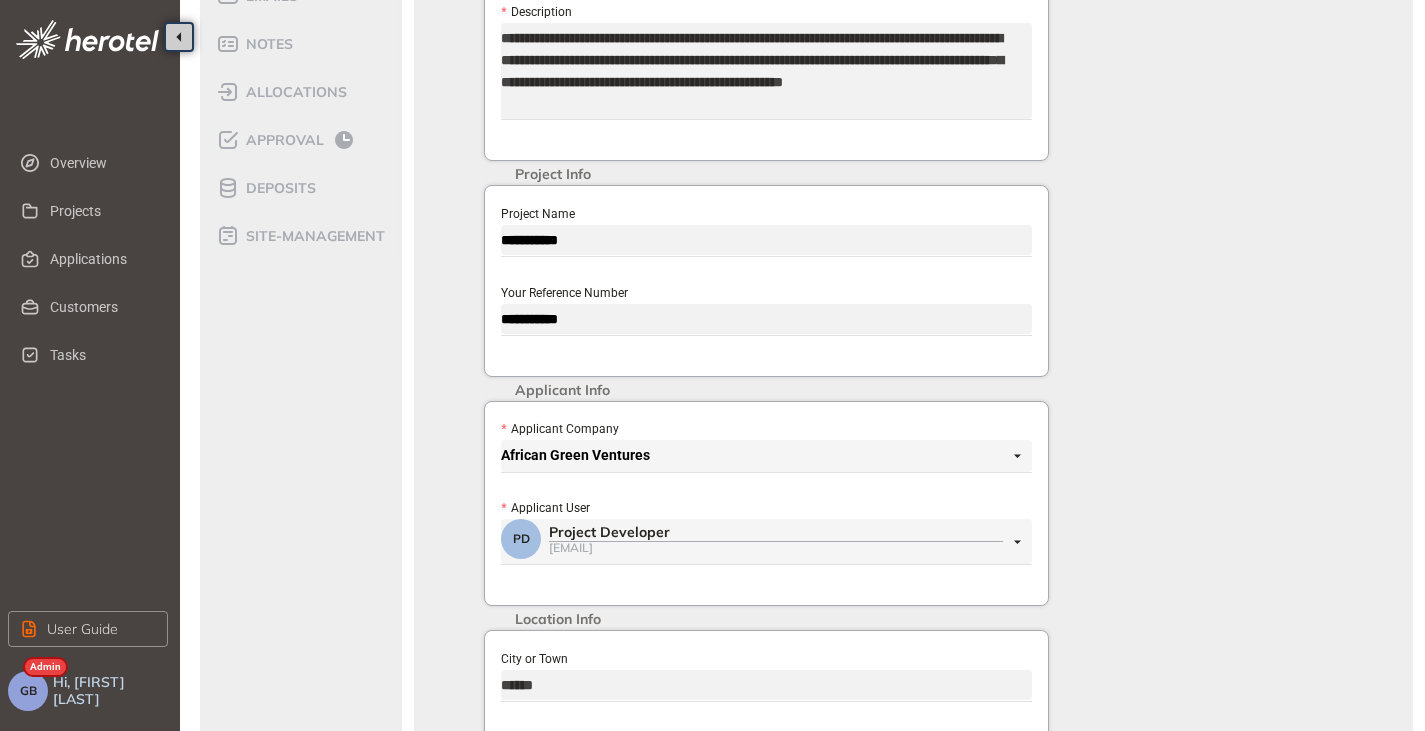 scroll, scrollTop: 500, scrollLeft: 0, axis: vertical 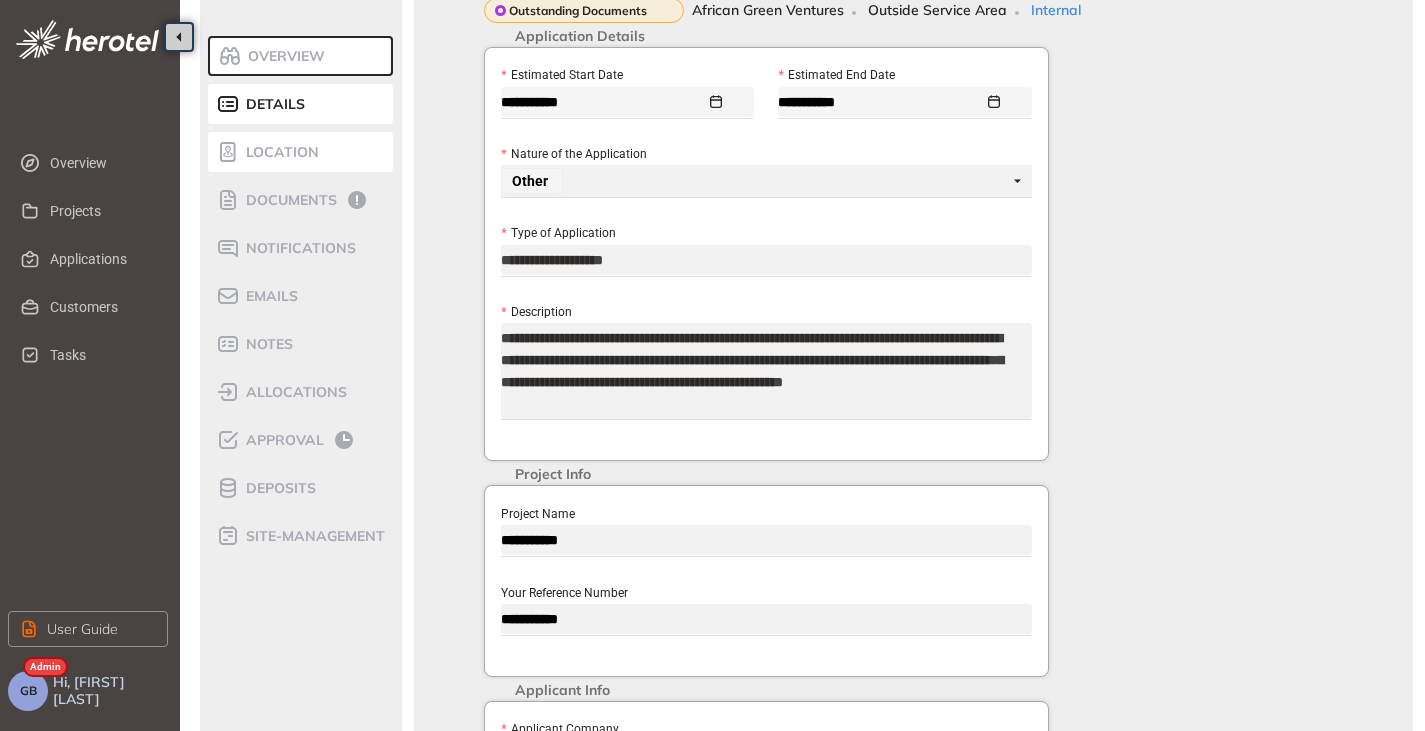 click on "Location" at bounding box center [301, 152] 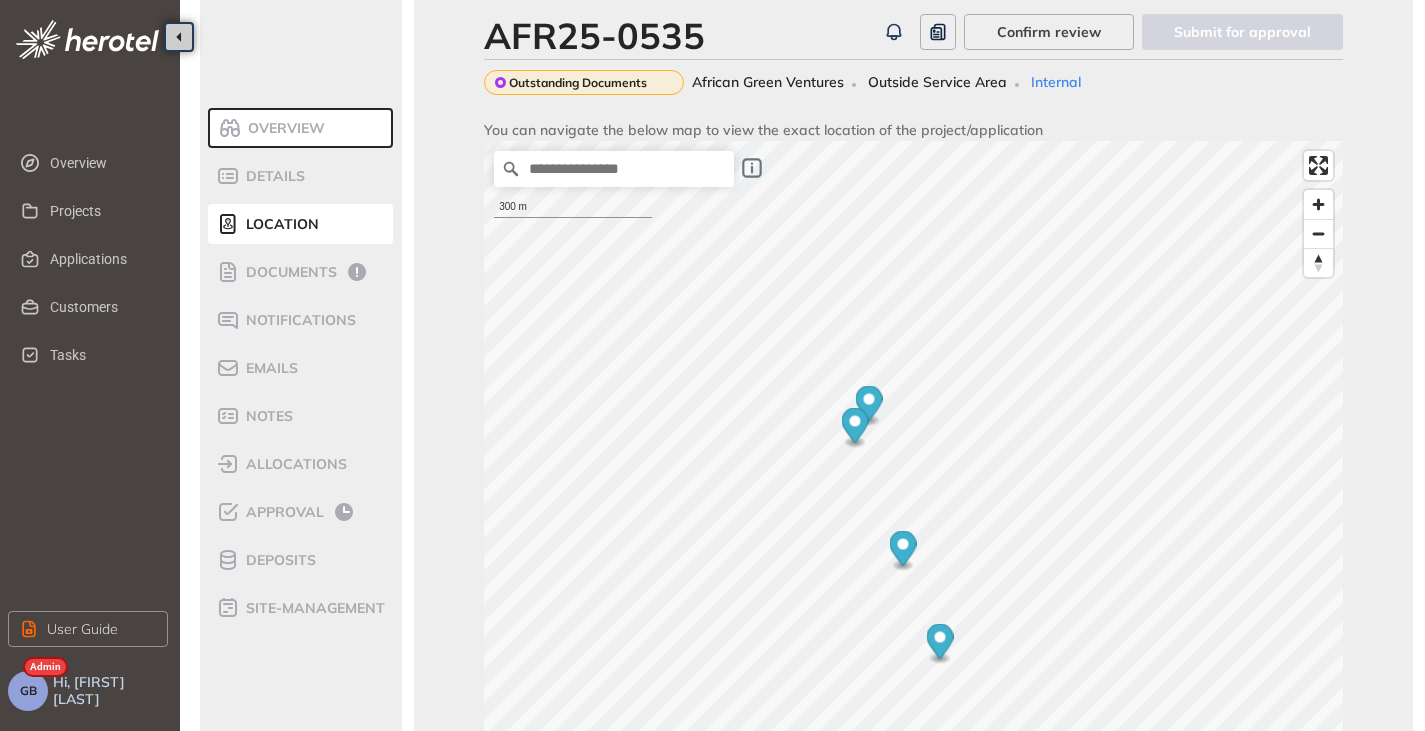 scroll, scrollTop: 0, scrollLeft: 0, axis: both 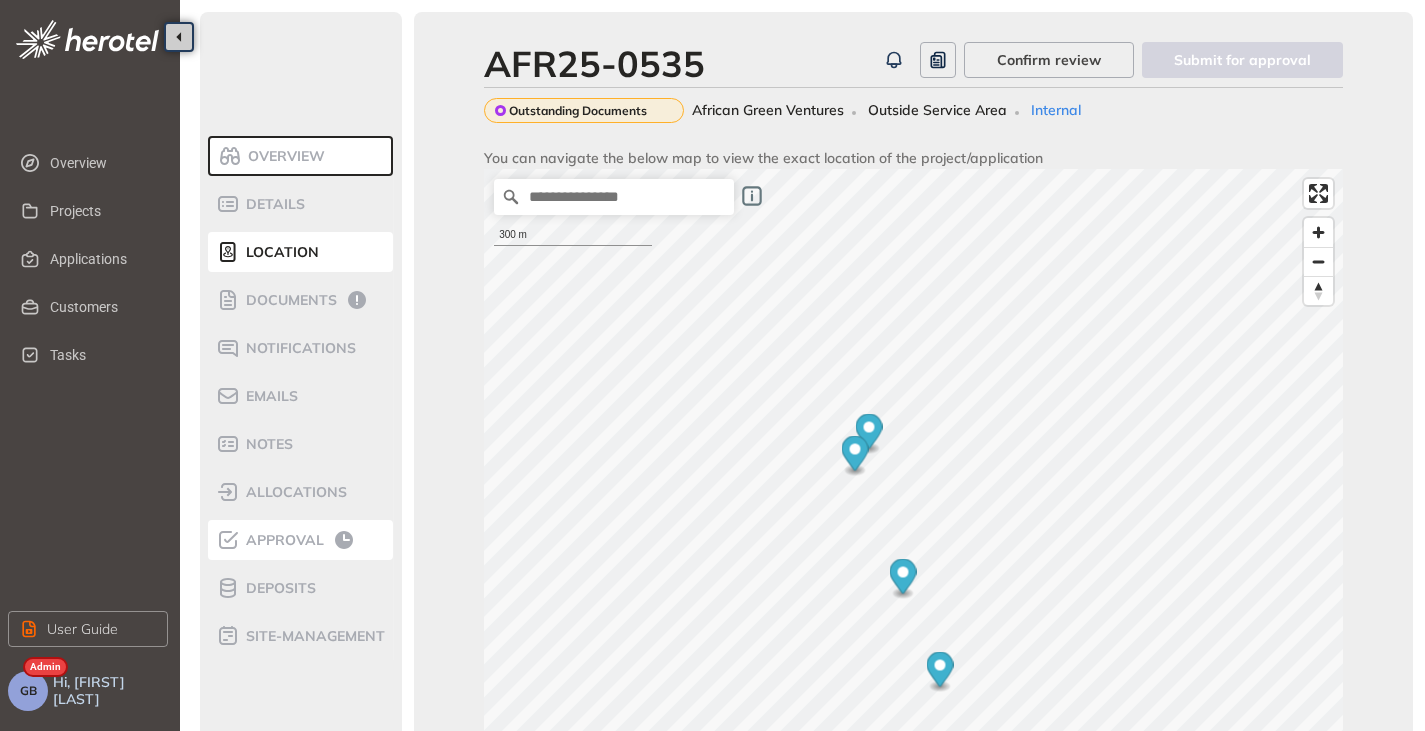 click on "Approval" at bounding box center (282, 540) 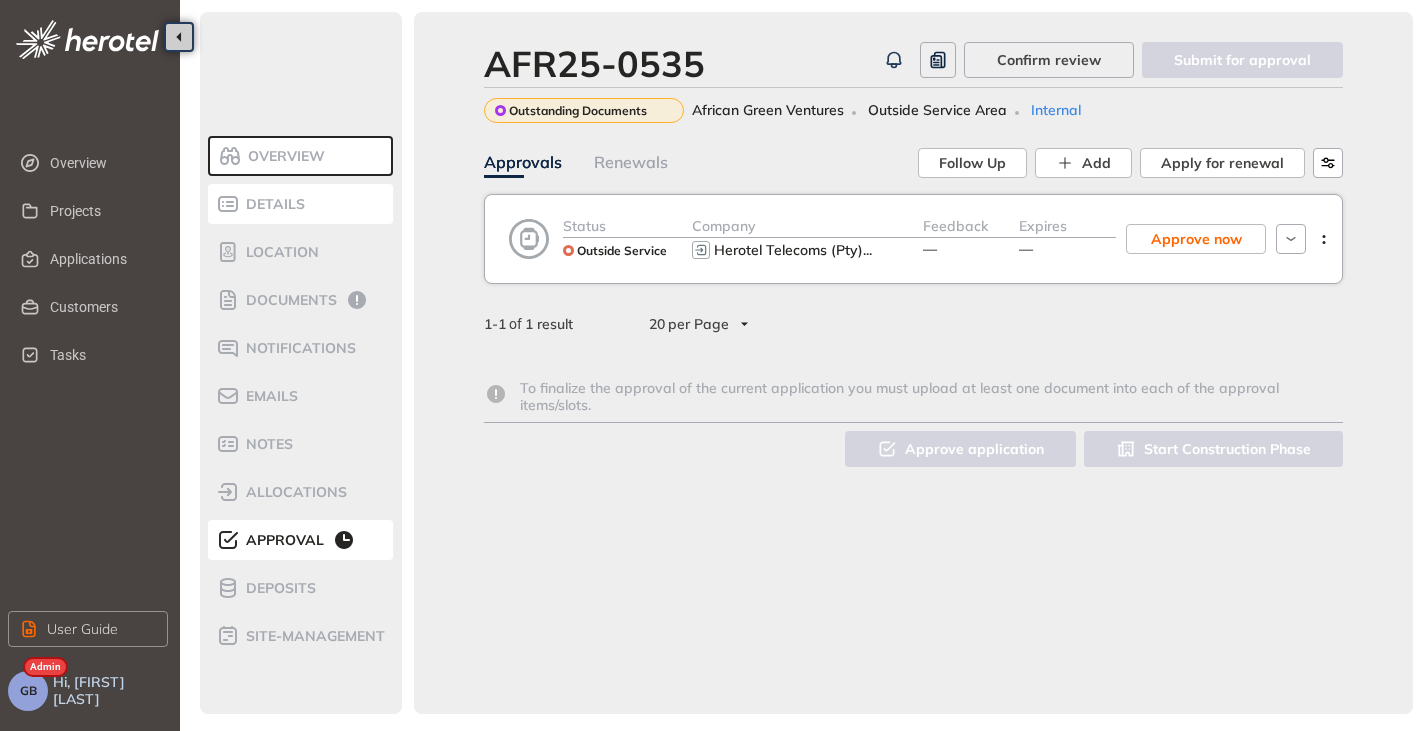 click on "Details" at bounding box center [272, 204] 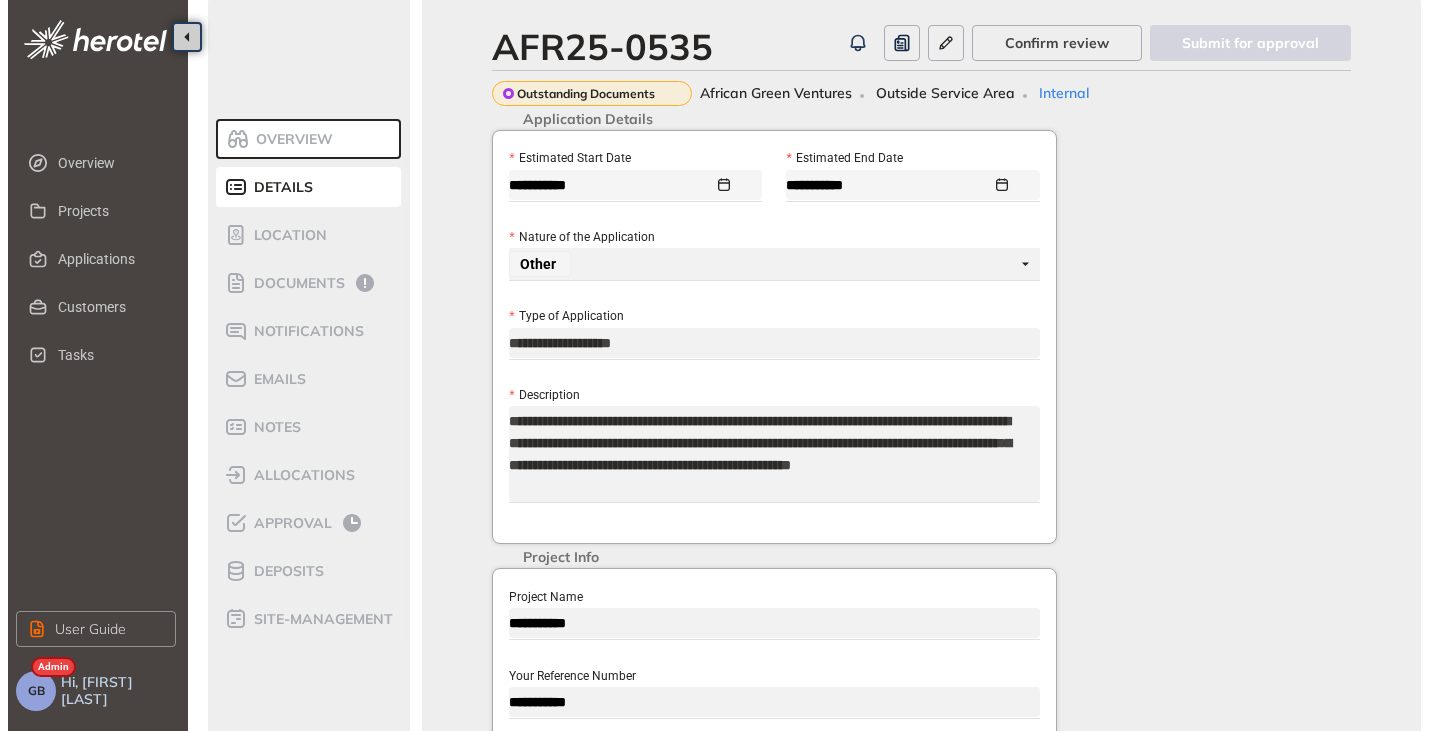scroll, scrollTop: 0, scrollLeft: 0, axis: both 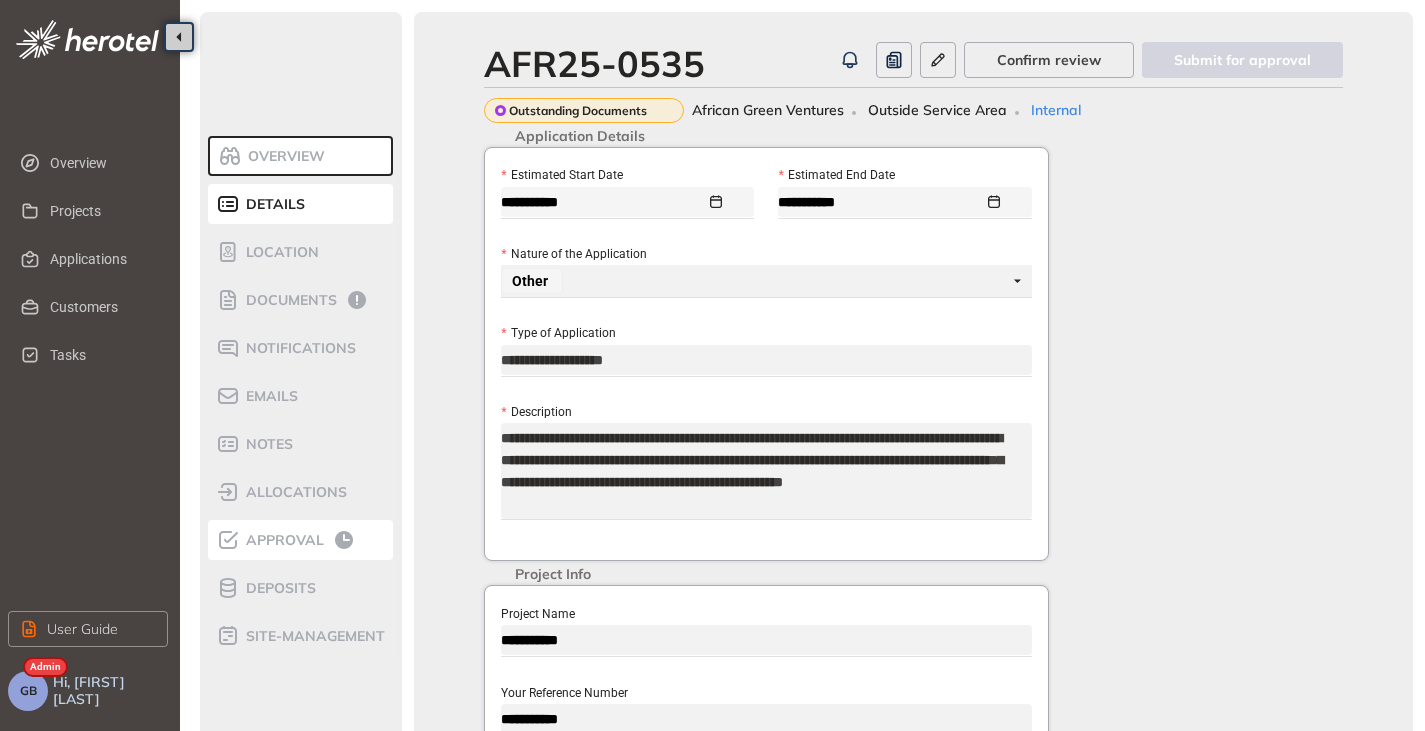 click on "Approval" at bounding box center (301, 540) 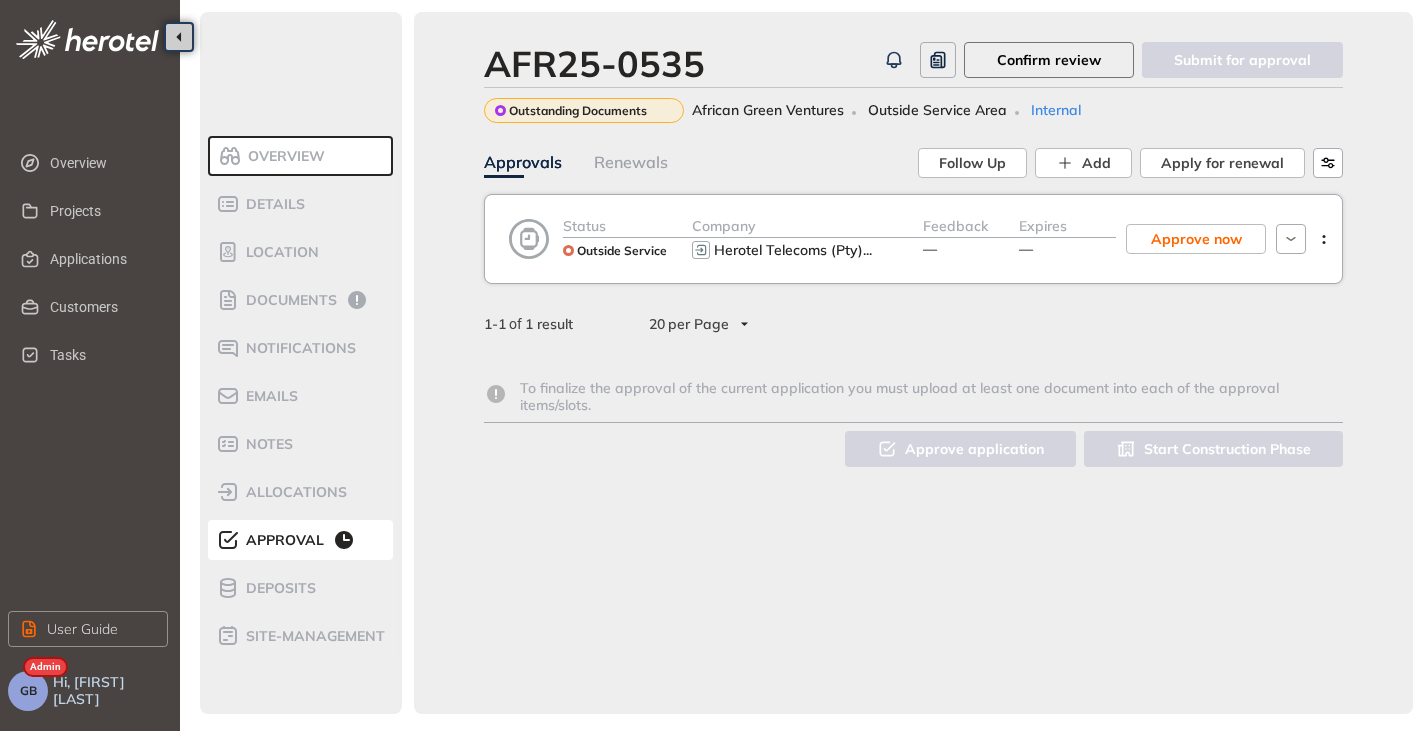 click on "Confirm review" at bounding box center (1049, 60) 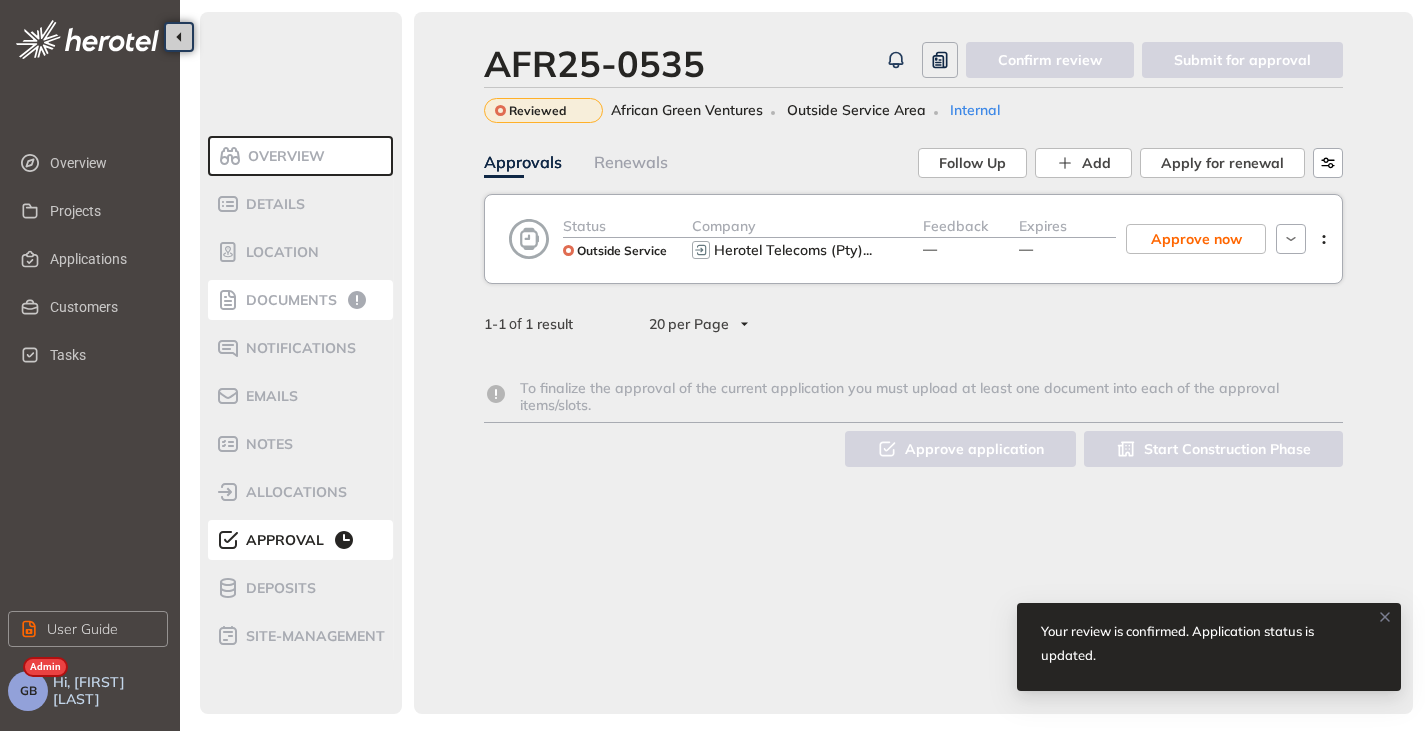 click on "Documents" at bounding box center (288, 300) 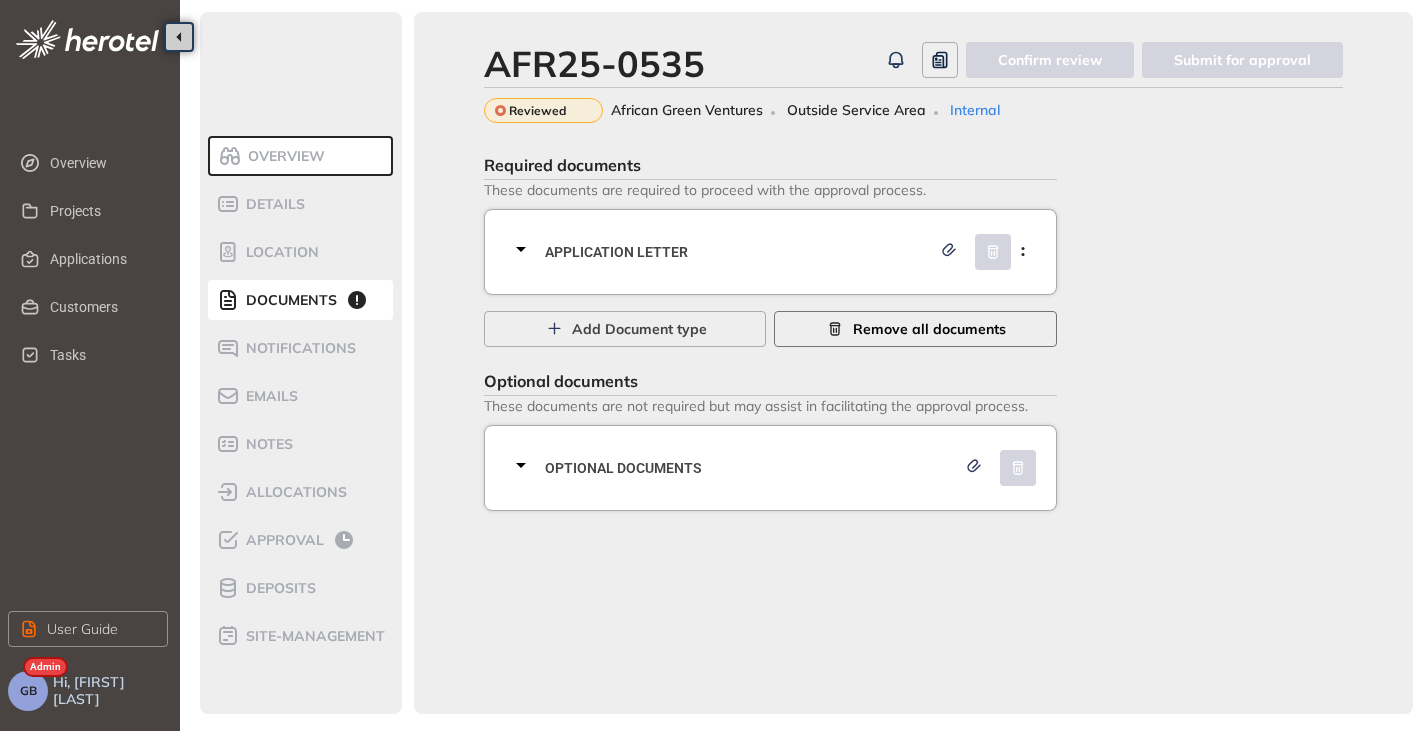 click on "Remove all documents" at bounding box center [929, 329] 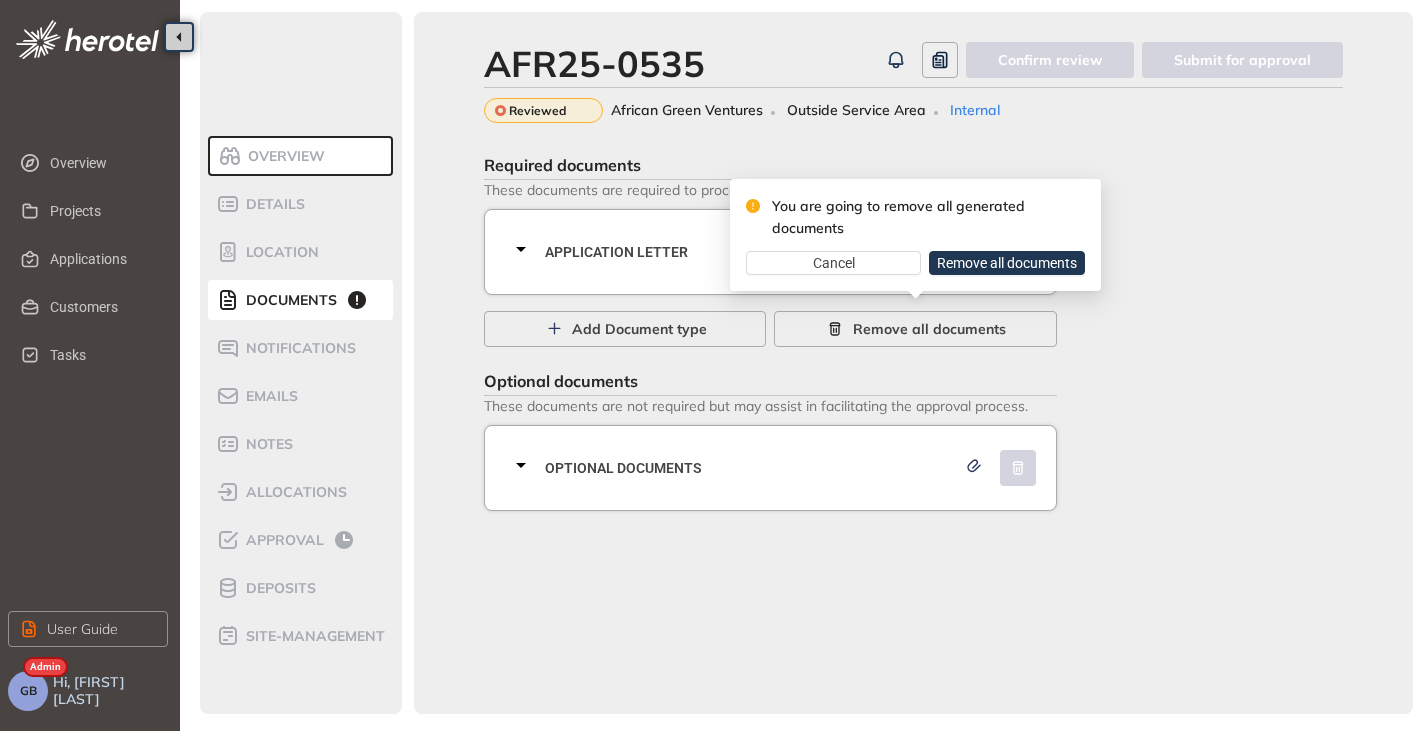 click on "Remove all documents" at bounding box center [1007, 263] 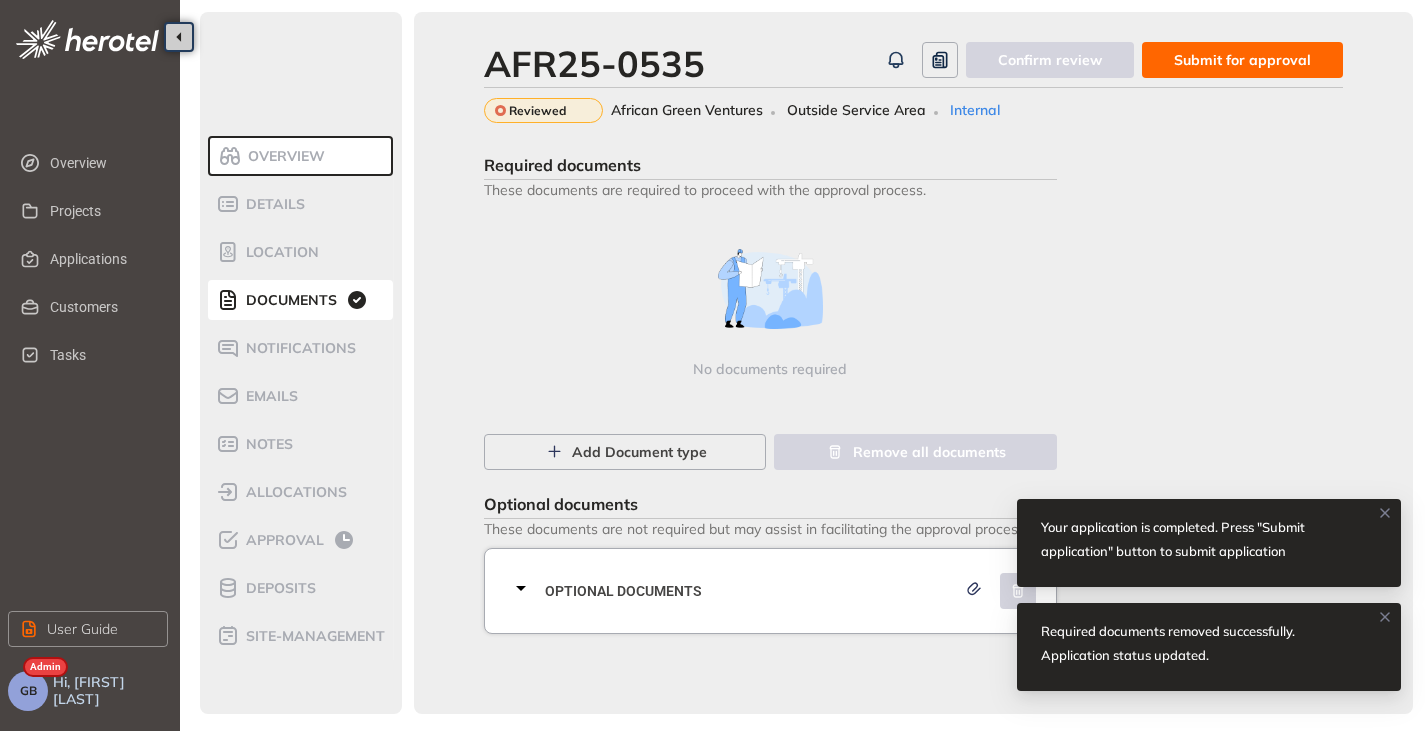 click on "Submit for approval" at bounding box center (1242, 60) 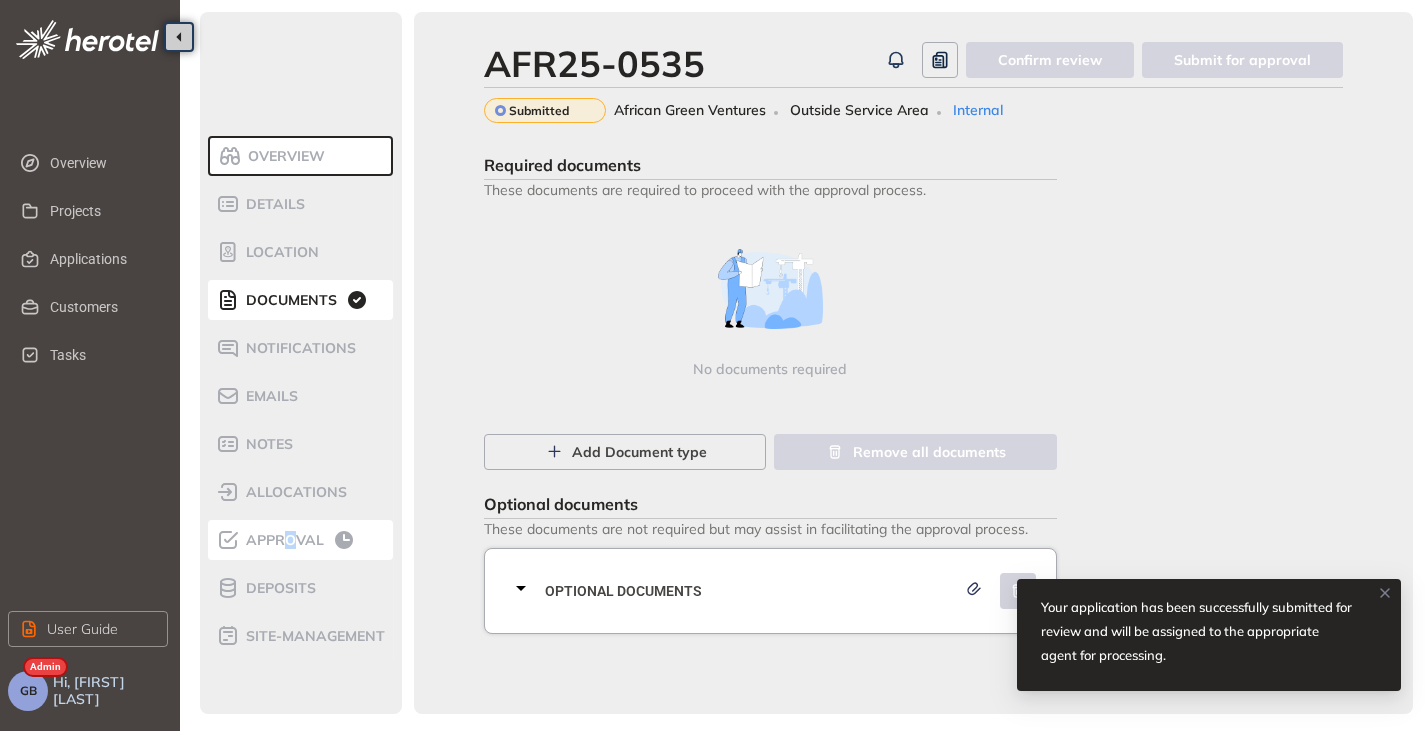 click on "Approval" at bounding box center (282, 540) 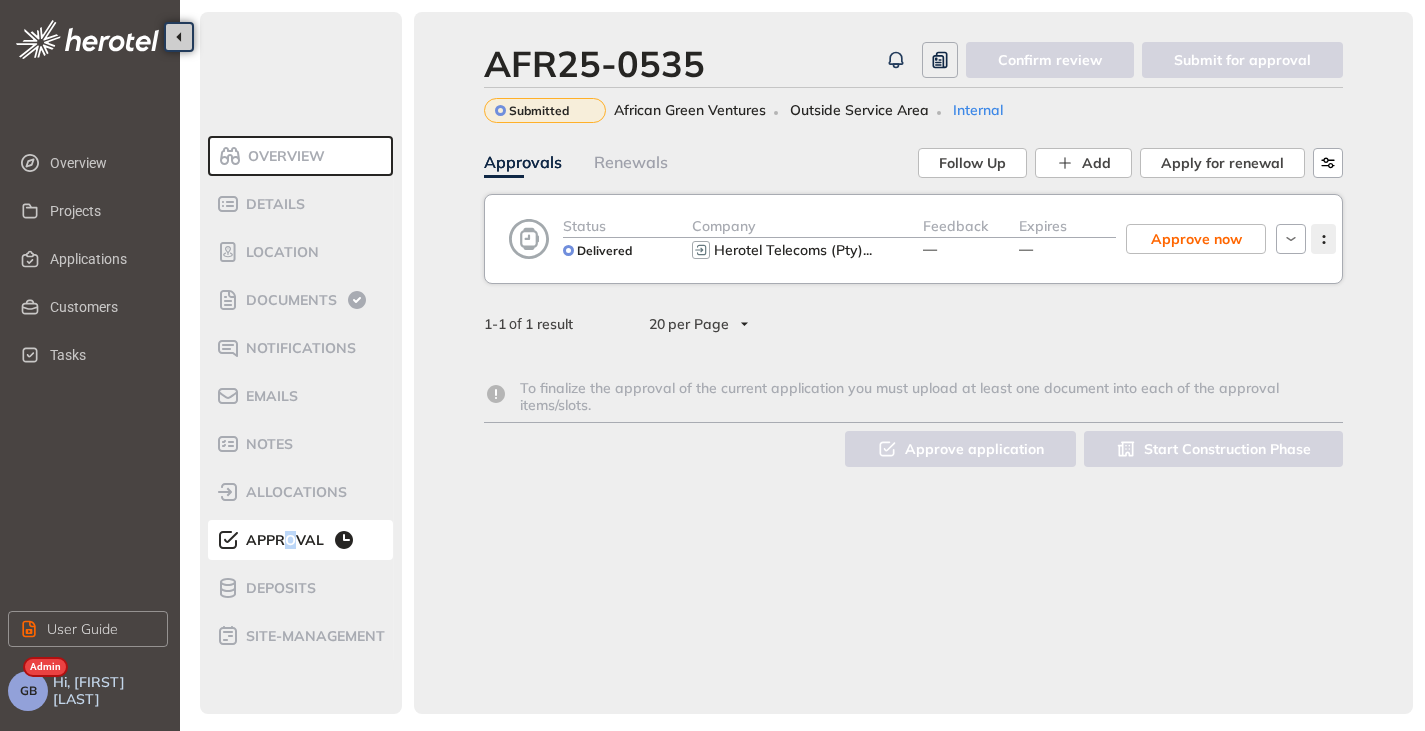 click at bounding box center (1323, 239) 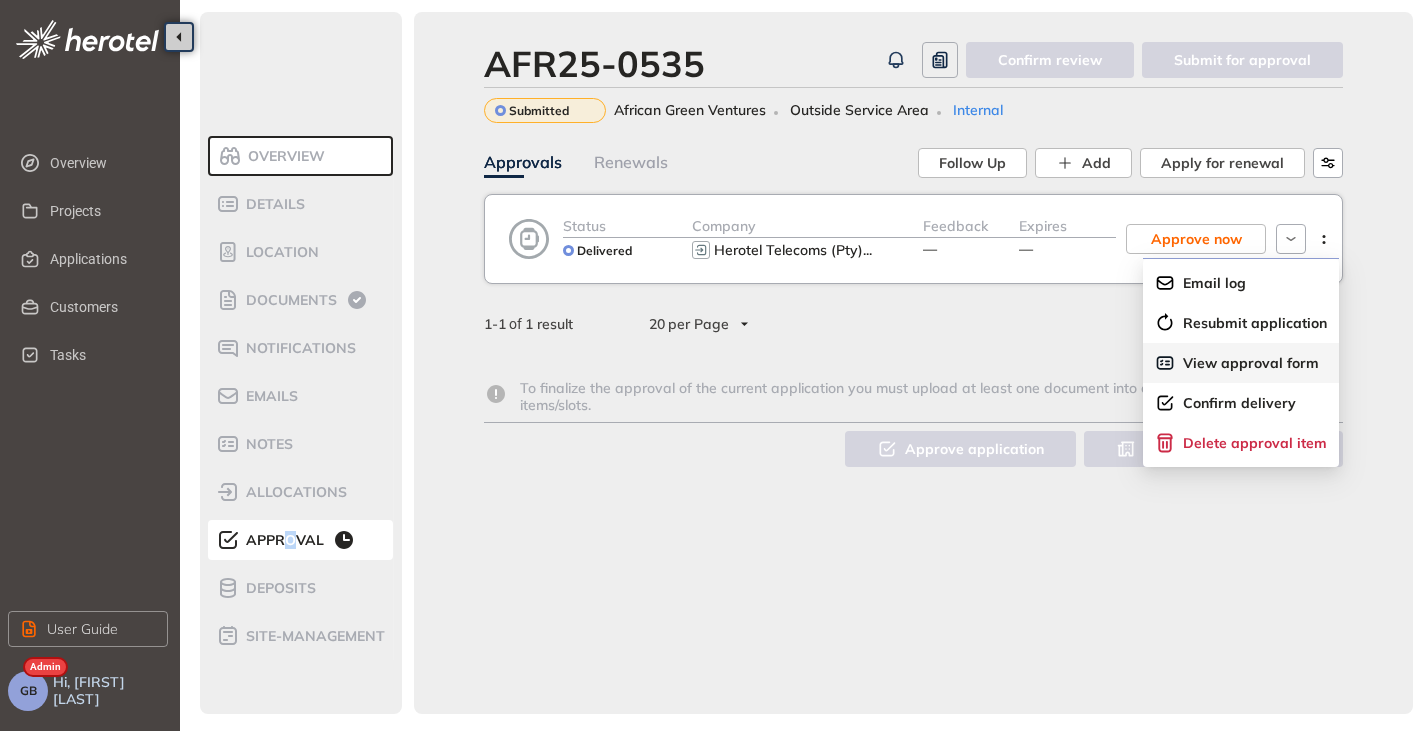 click on "View approval form" at bounding box center [1251, 363] 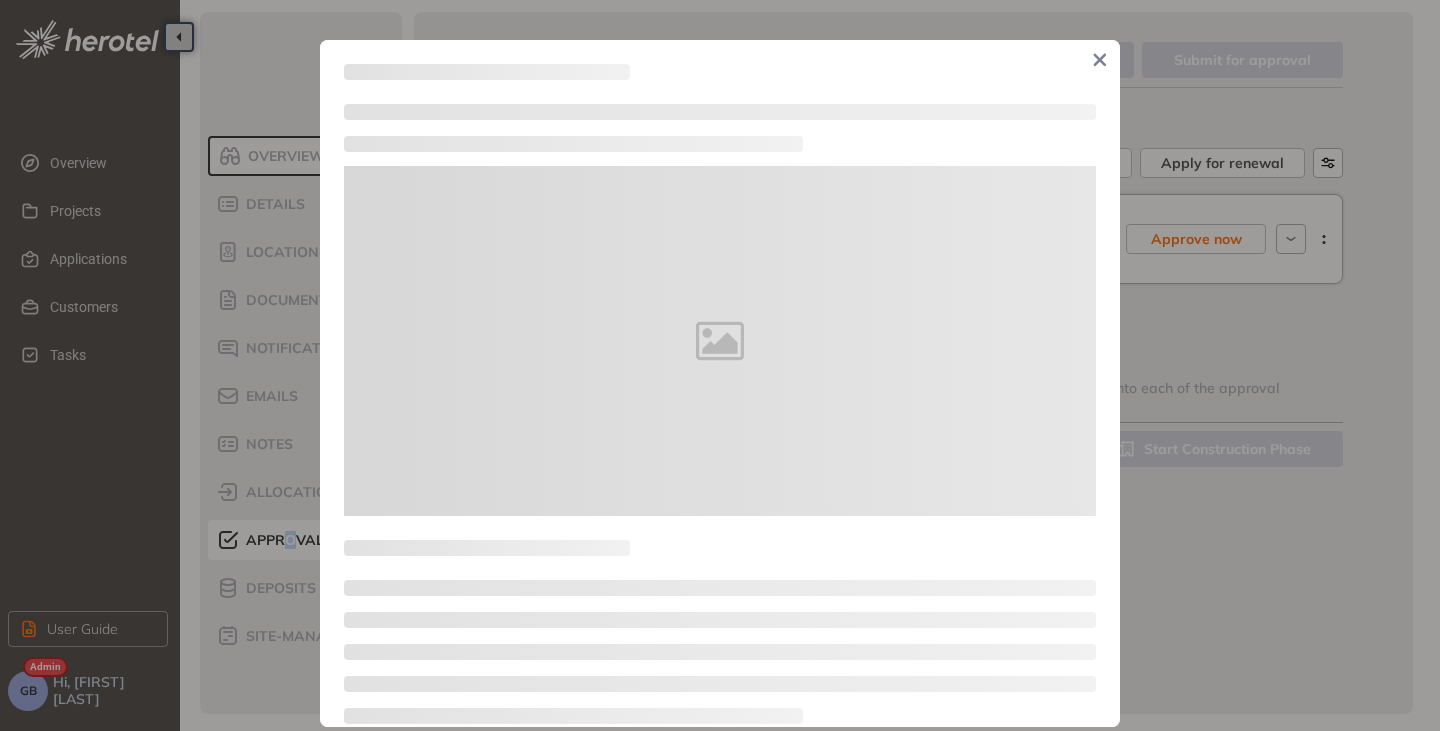 type on "**********" 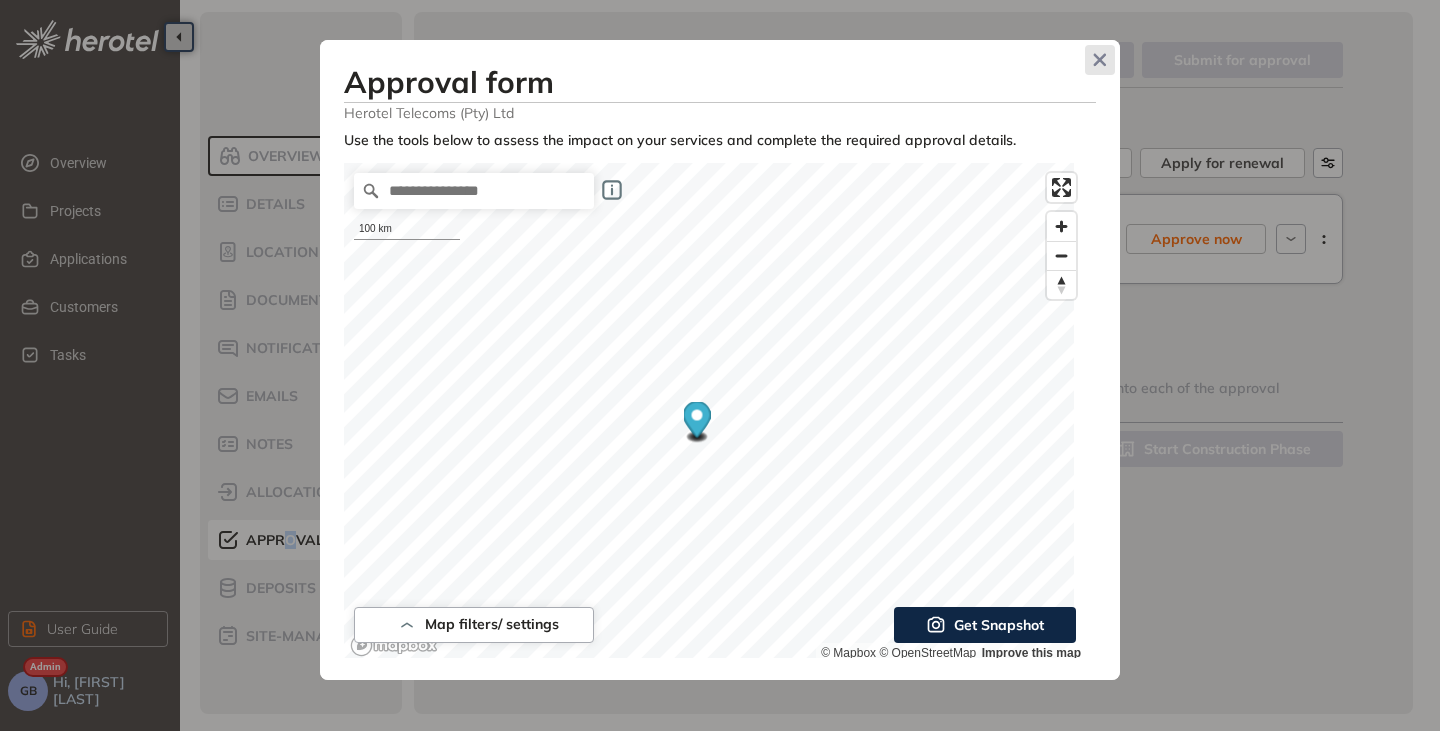 click at bounding box center (1100, 60) 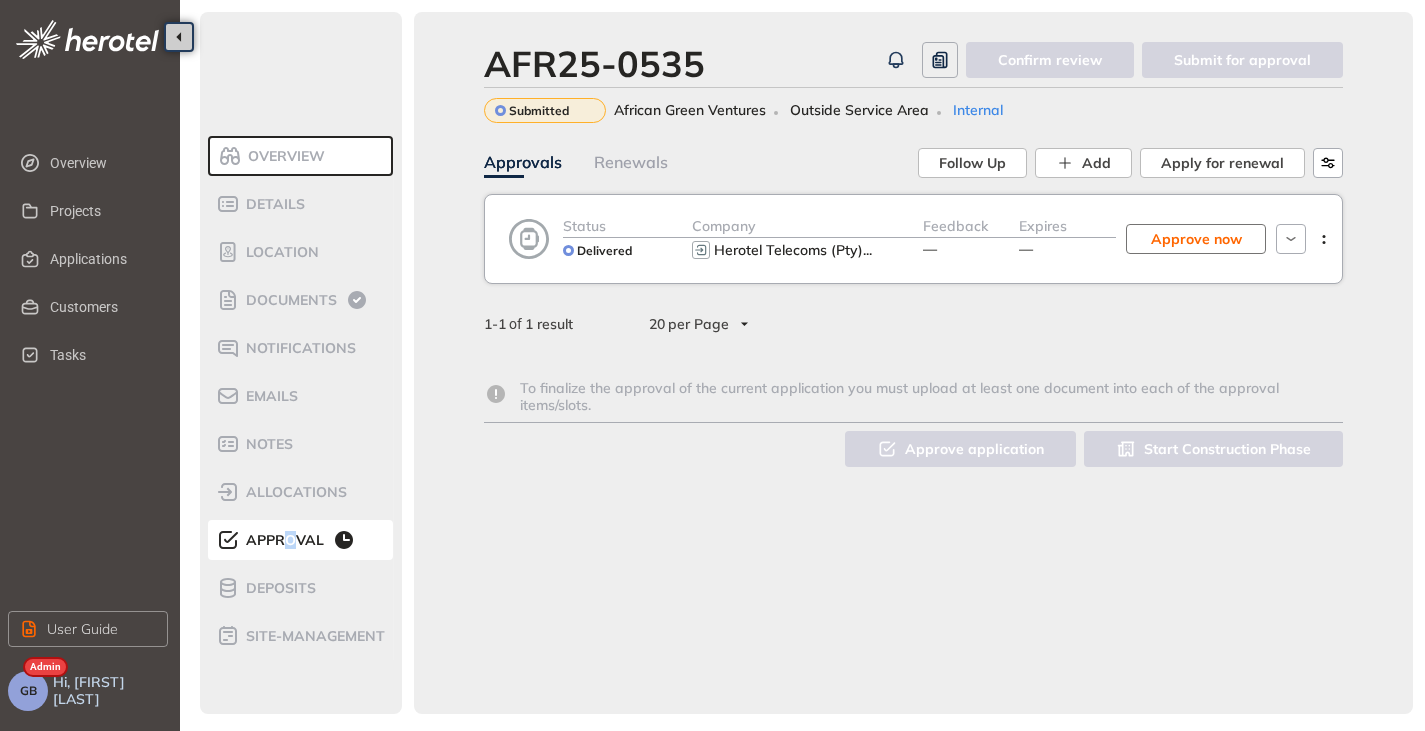 click on "Approve now" at bounding box center (1196, 239) 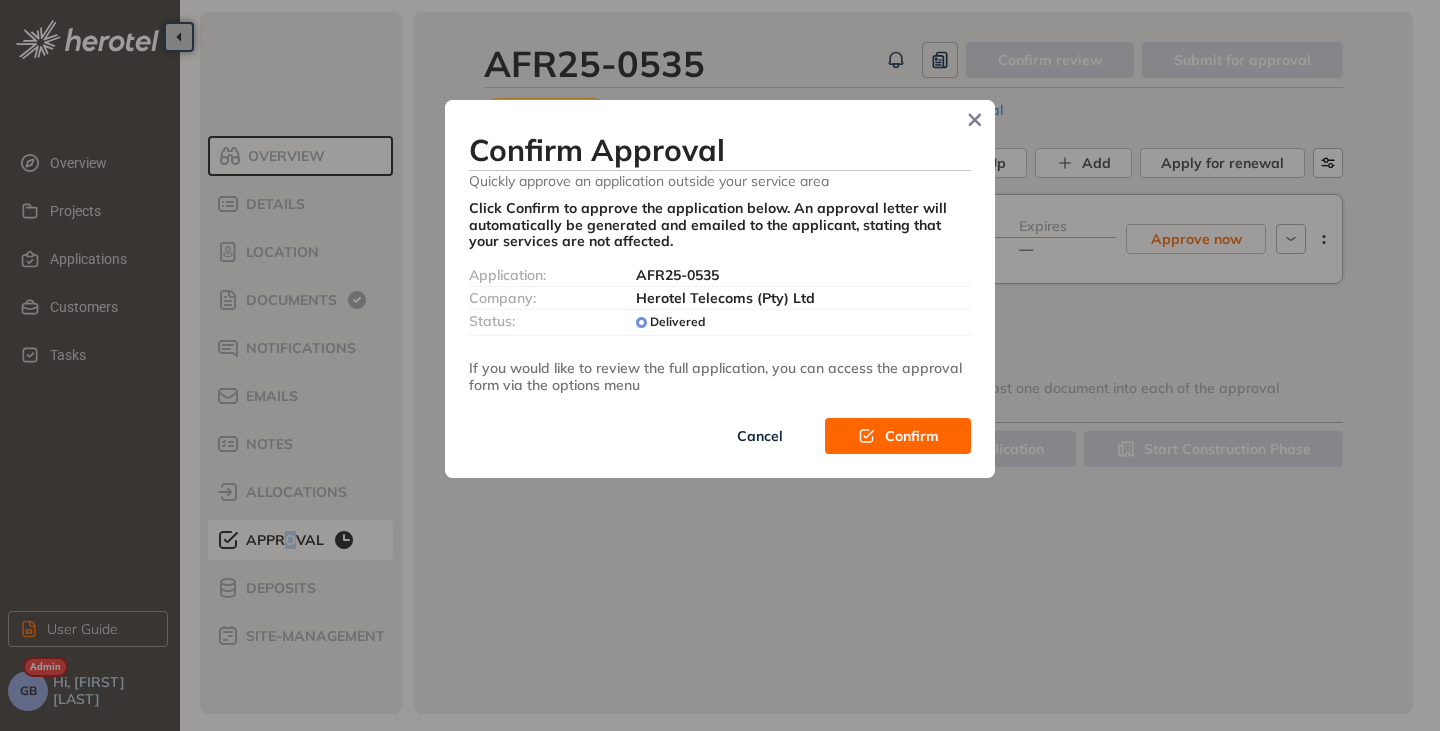 click on "Confirm" at bounding box center [912, 436] 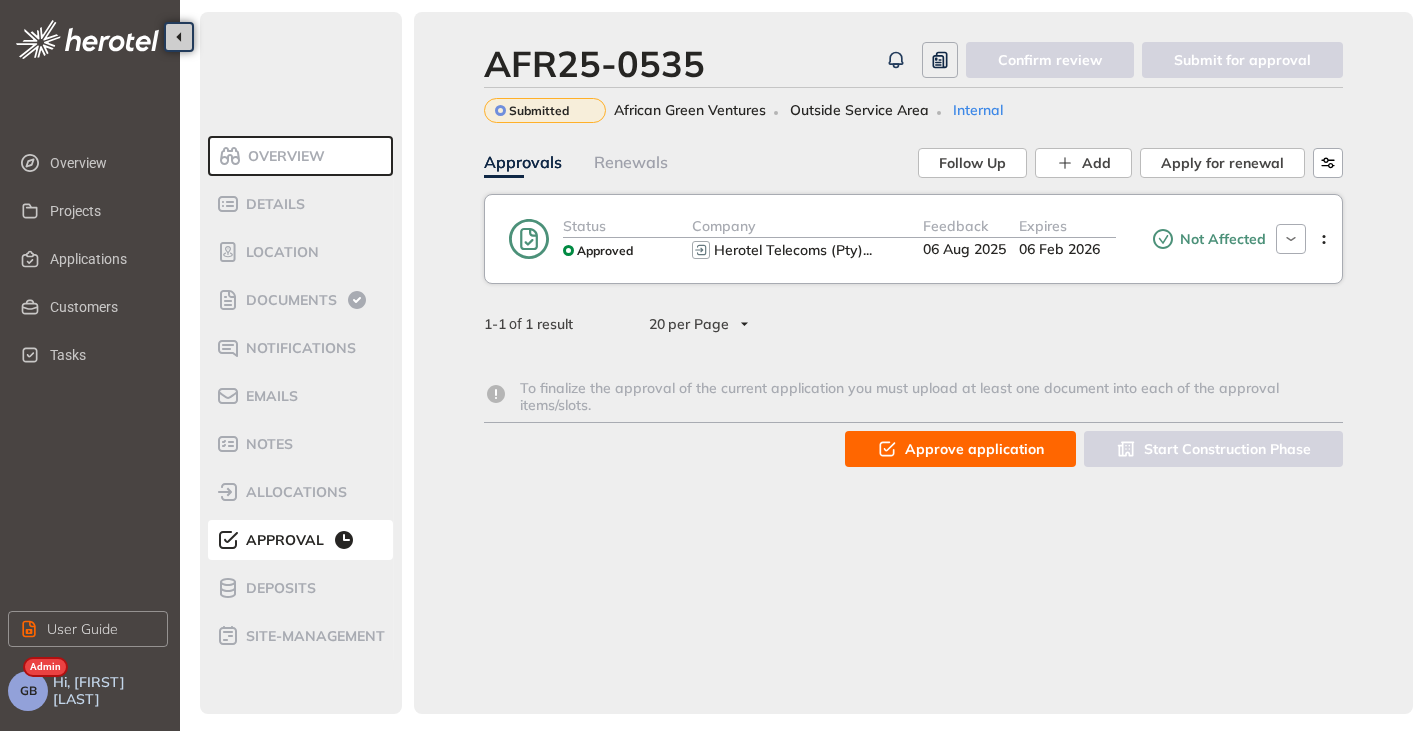 click on "Expires 06 Feb 2026" at bounding box center [1067, 239] 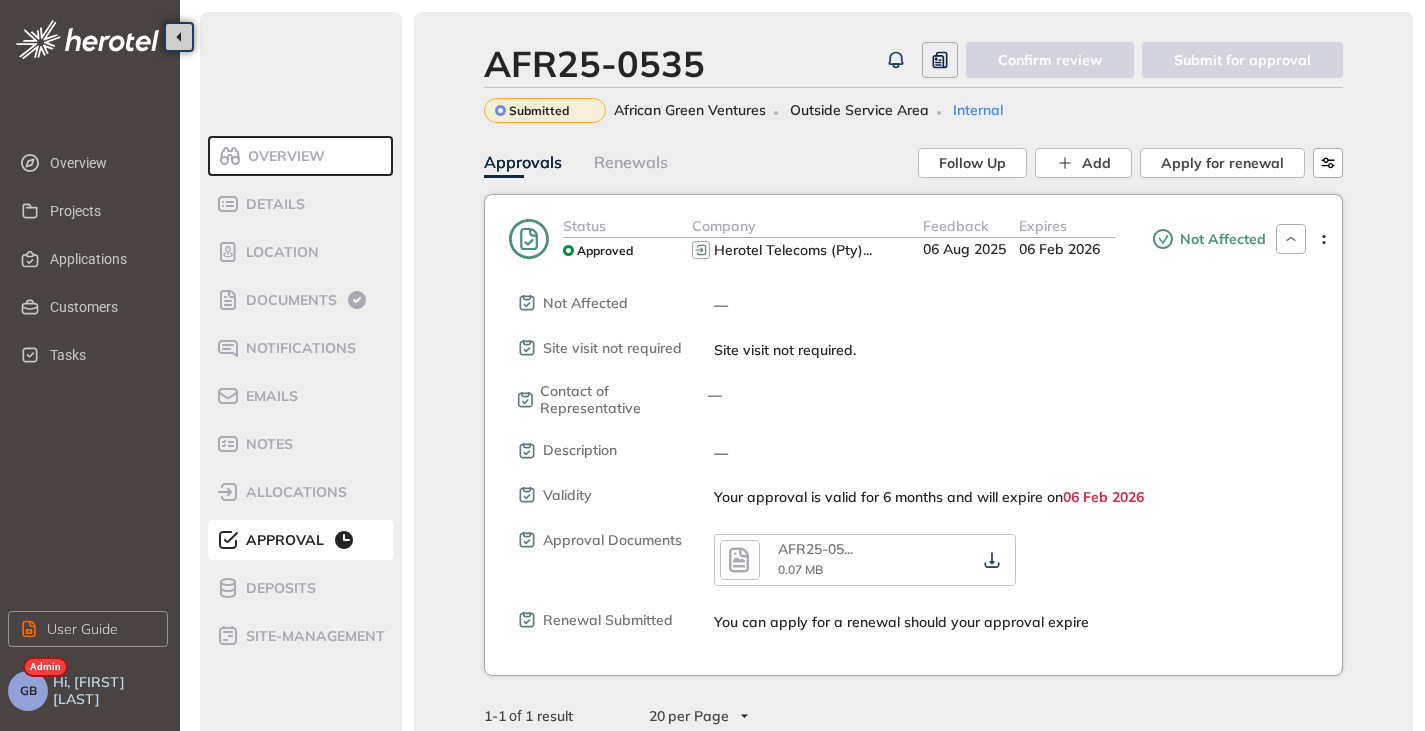 click 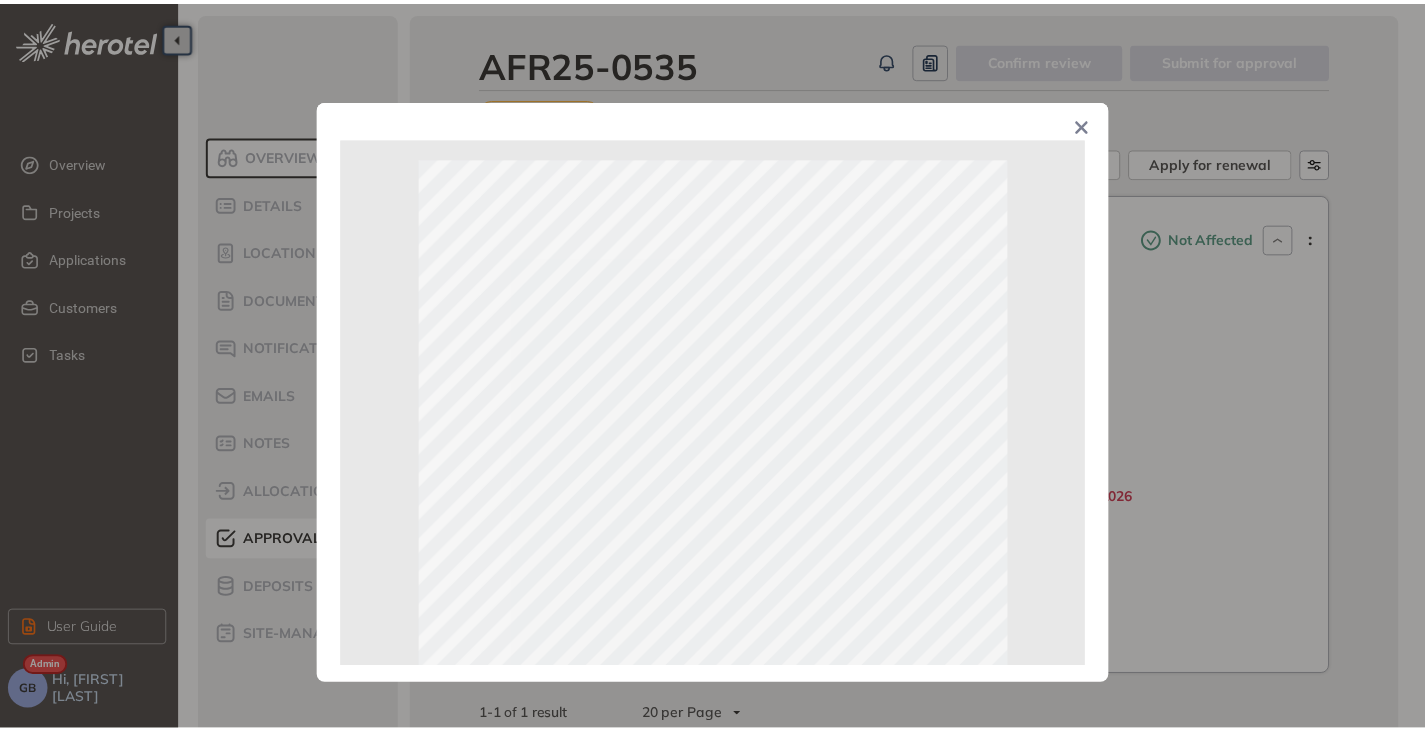 scroll, scrollTop: 0, scrollLeft: 0, axis: both 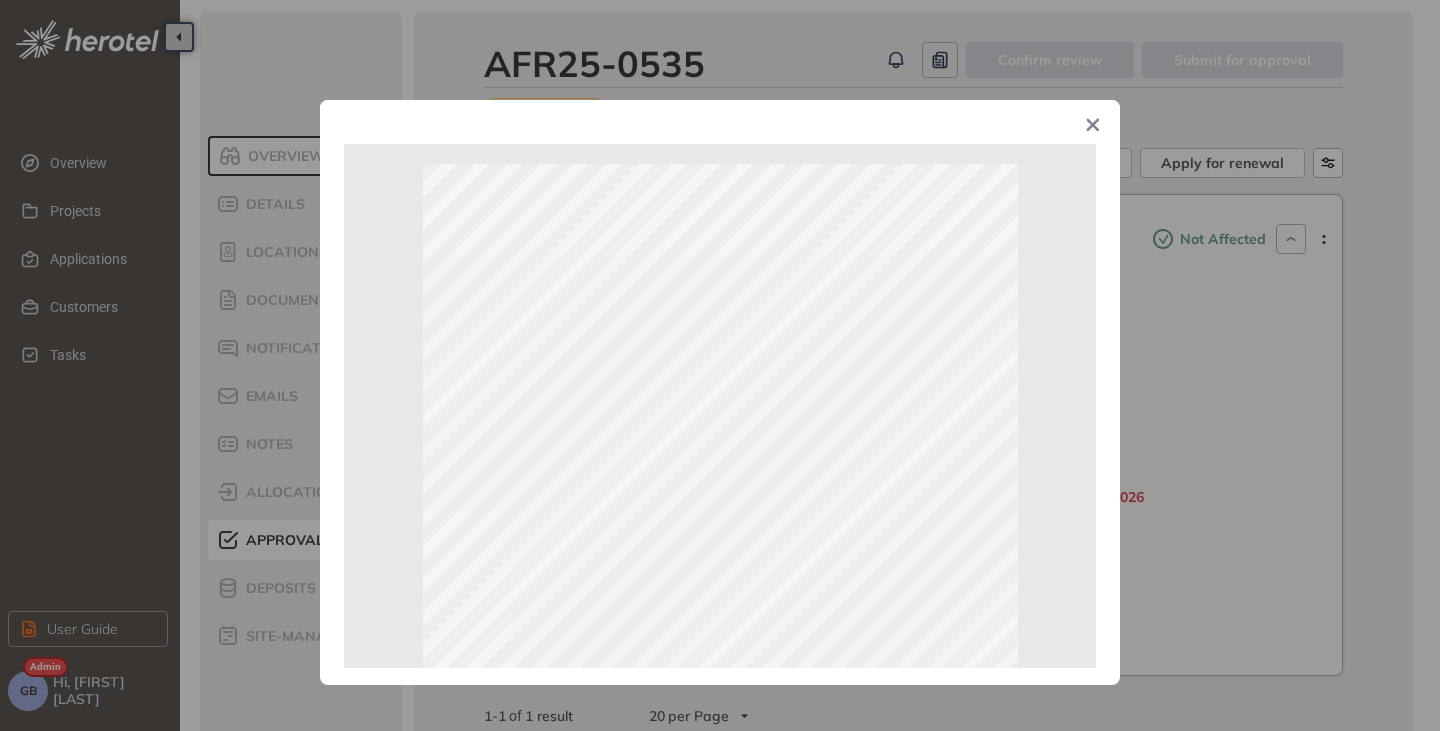 click 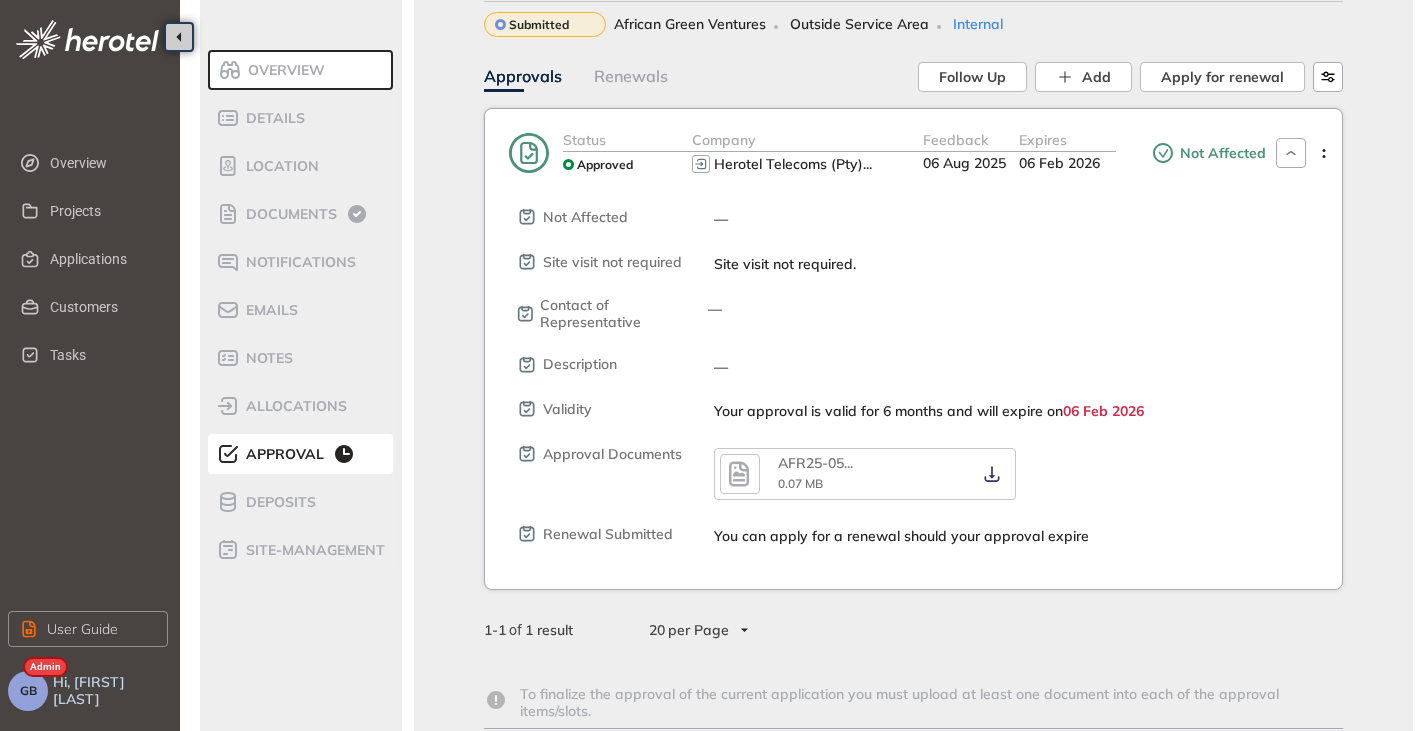scroll, scrollTop: 177, scrollLeft: 0, axis: vertical 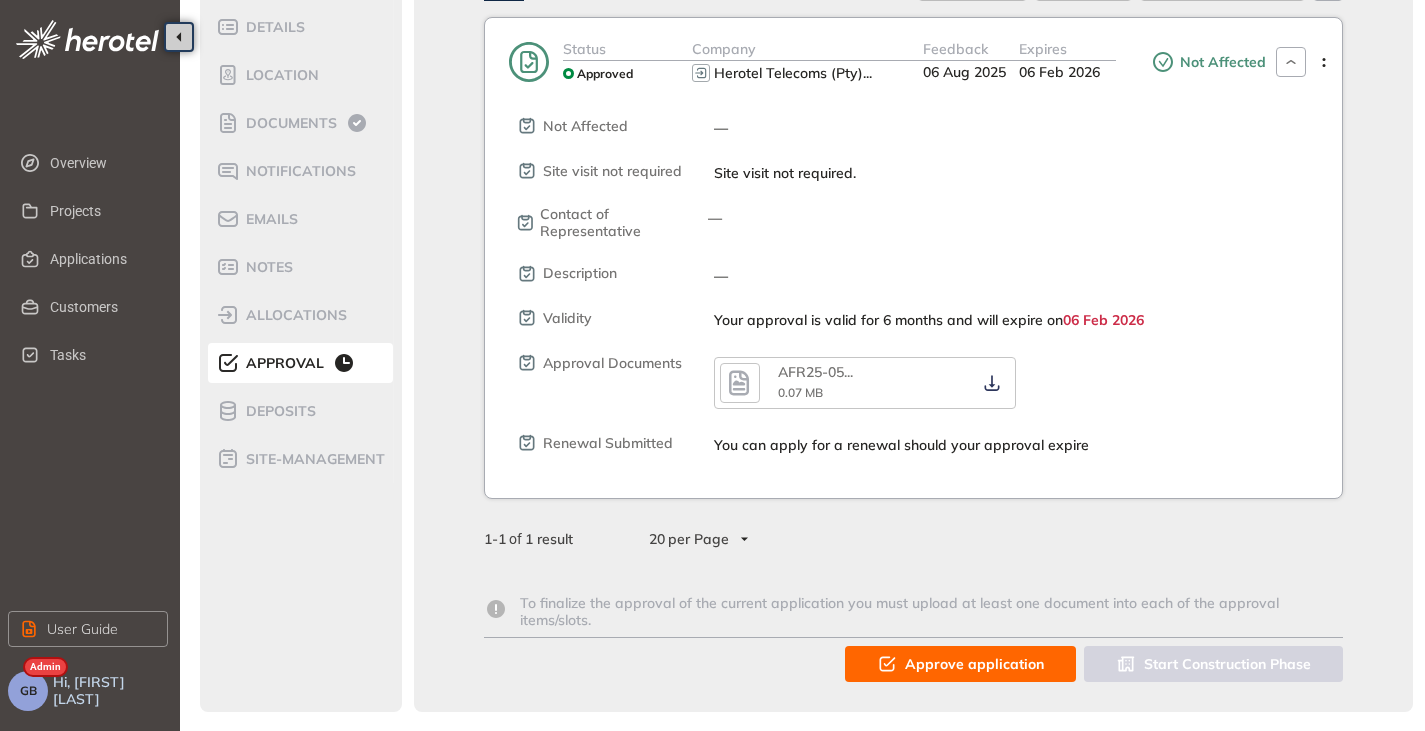 click on "Not Affected" at bounding box center (1208, 62) 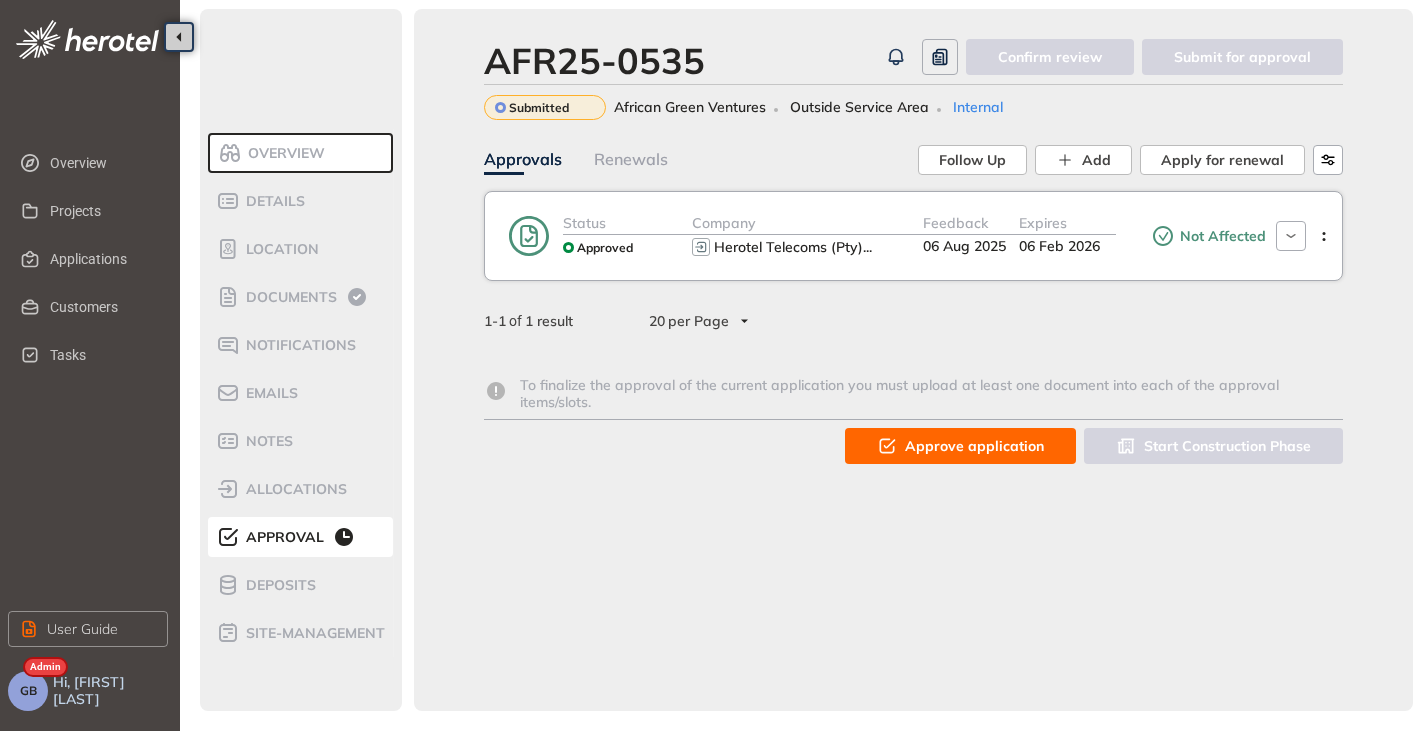 click on "Approve application" at bounding box center (974, 446) 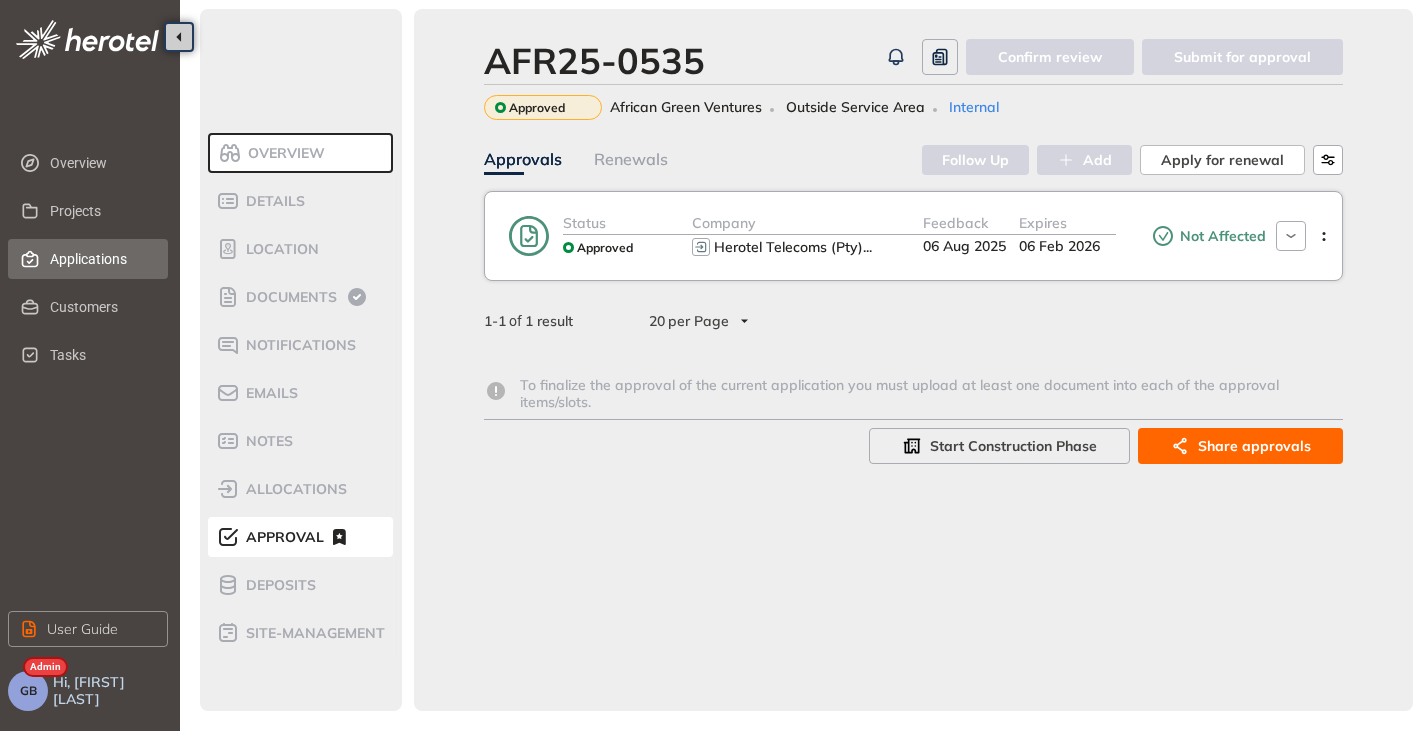click on "Applications" at bounding box center [101, 259] 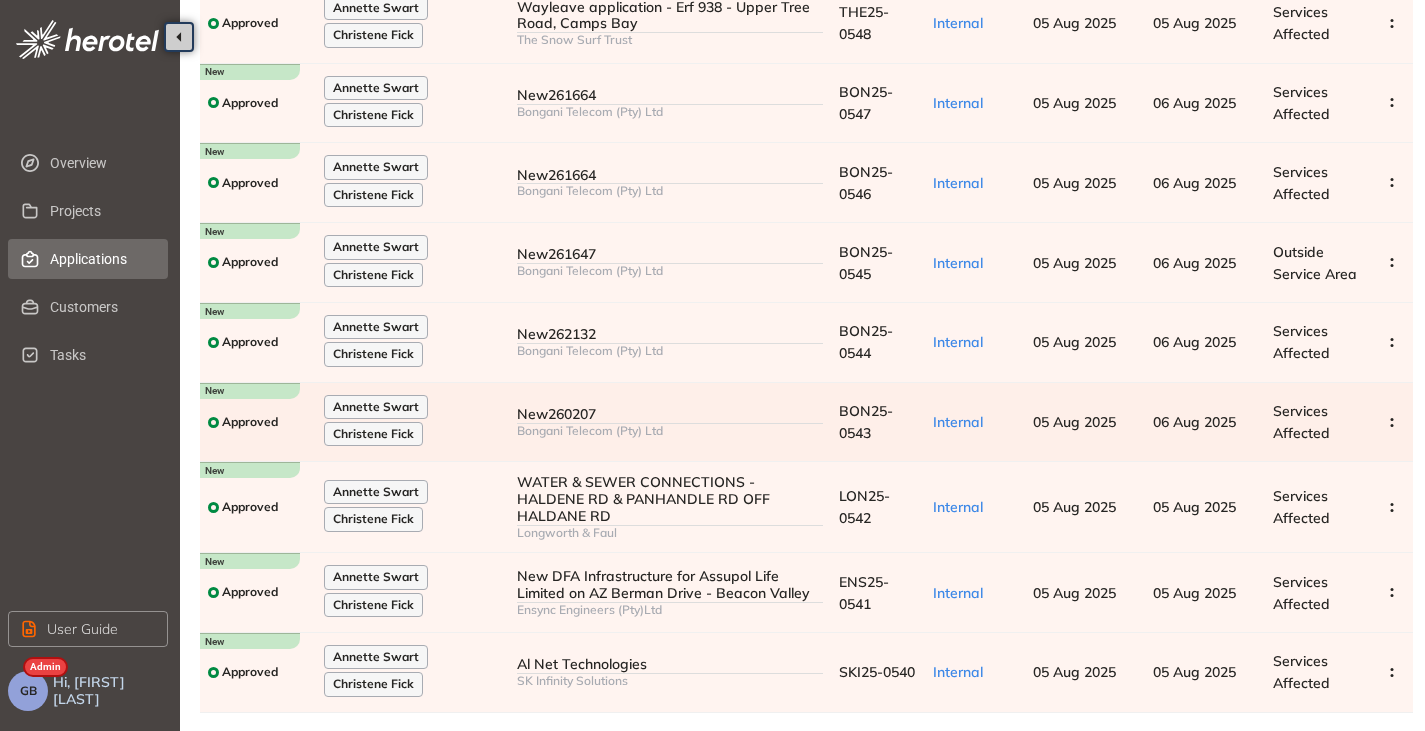 scroll, scrollTop: 327, scrollLeft: 0, axis: vertical 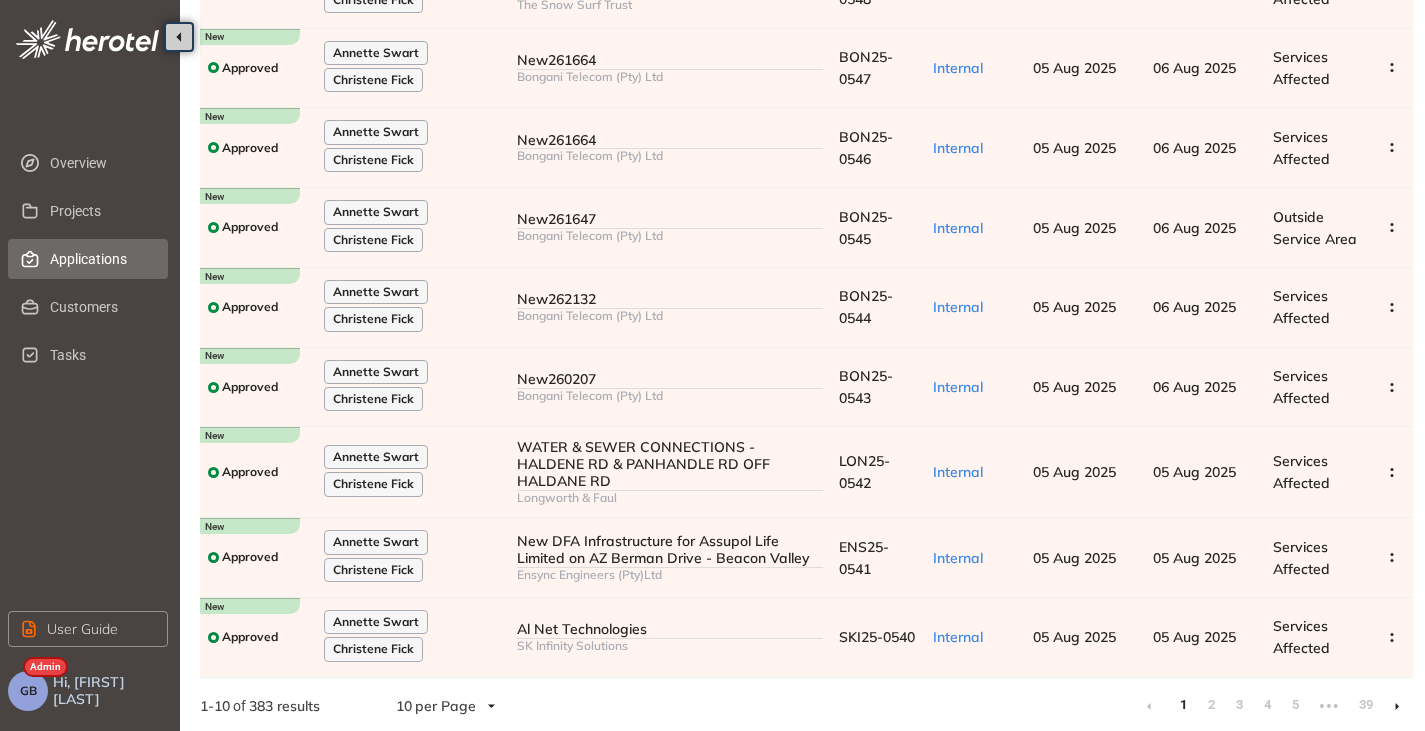 click at bounding box center [1397, 706] 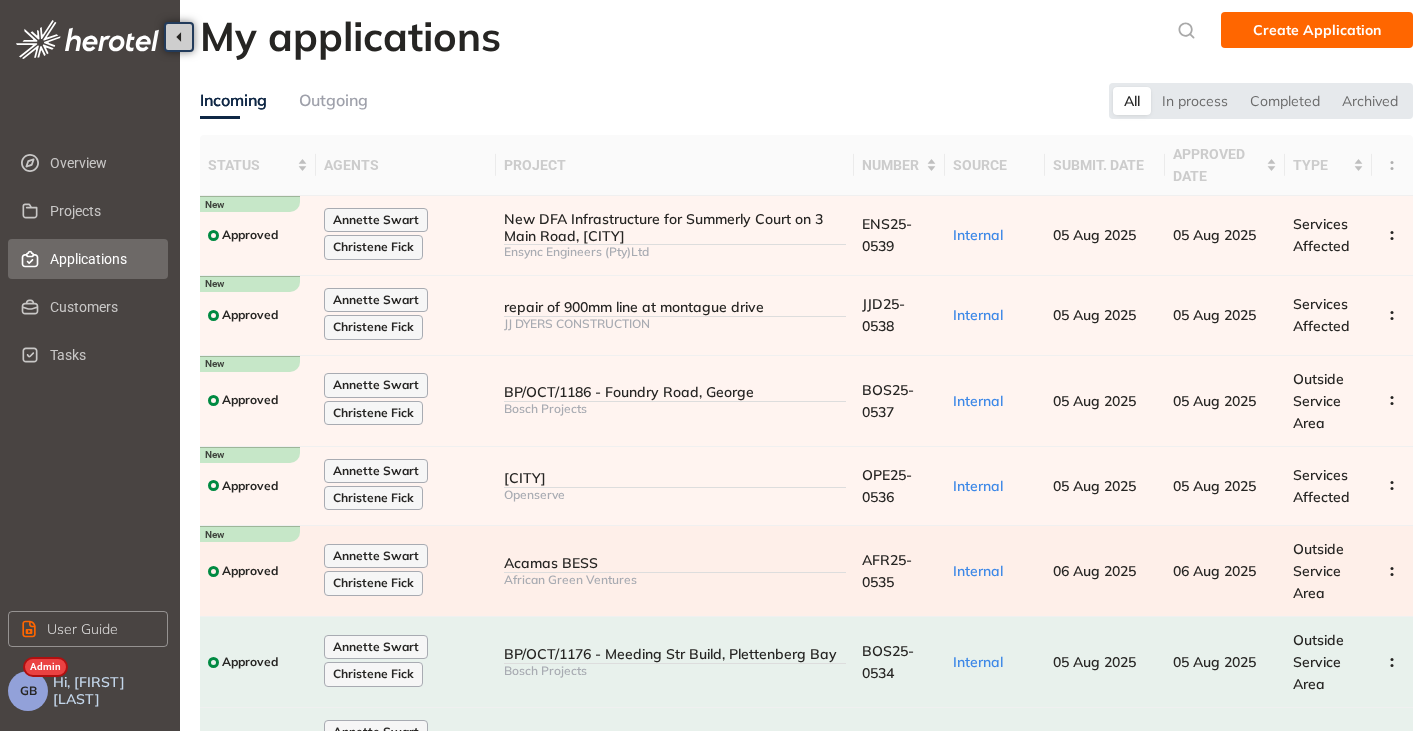 scroll, scrollTop: 400, scrollLeft: 0, axis: vertical 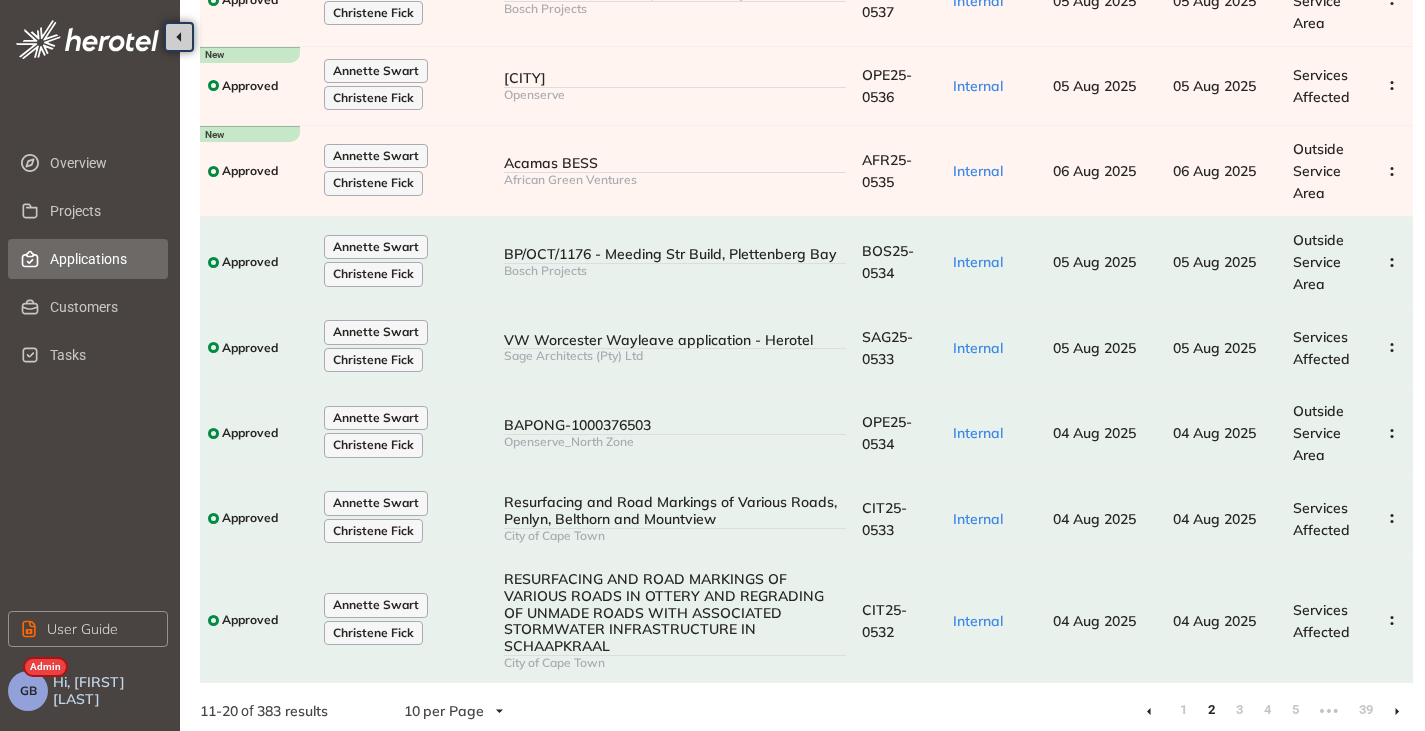 click 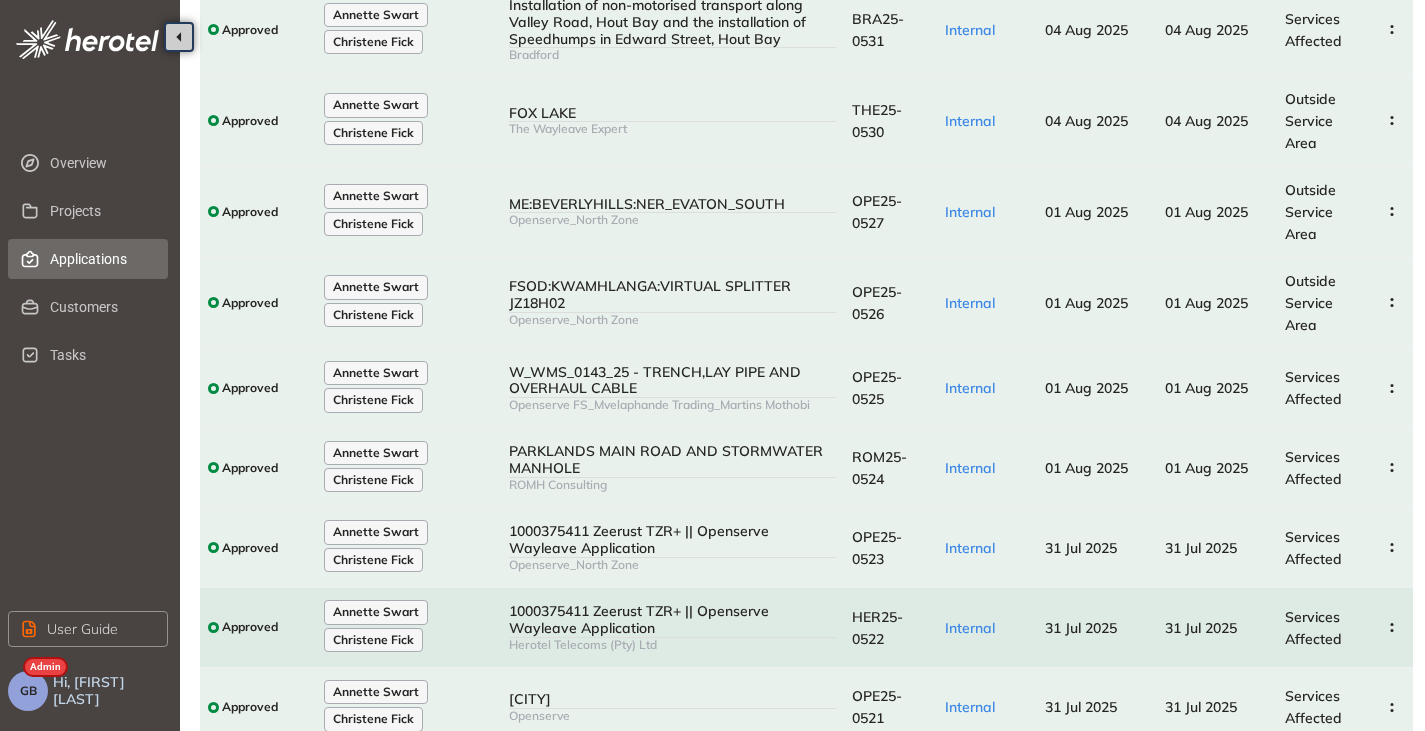 scroll, scrollTop: 0, scrollLeft: 0, axis: both 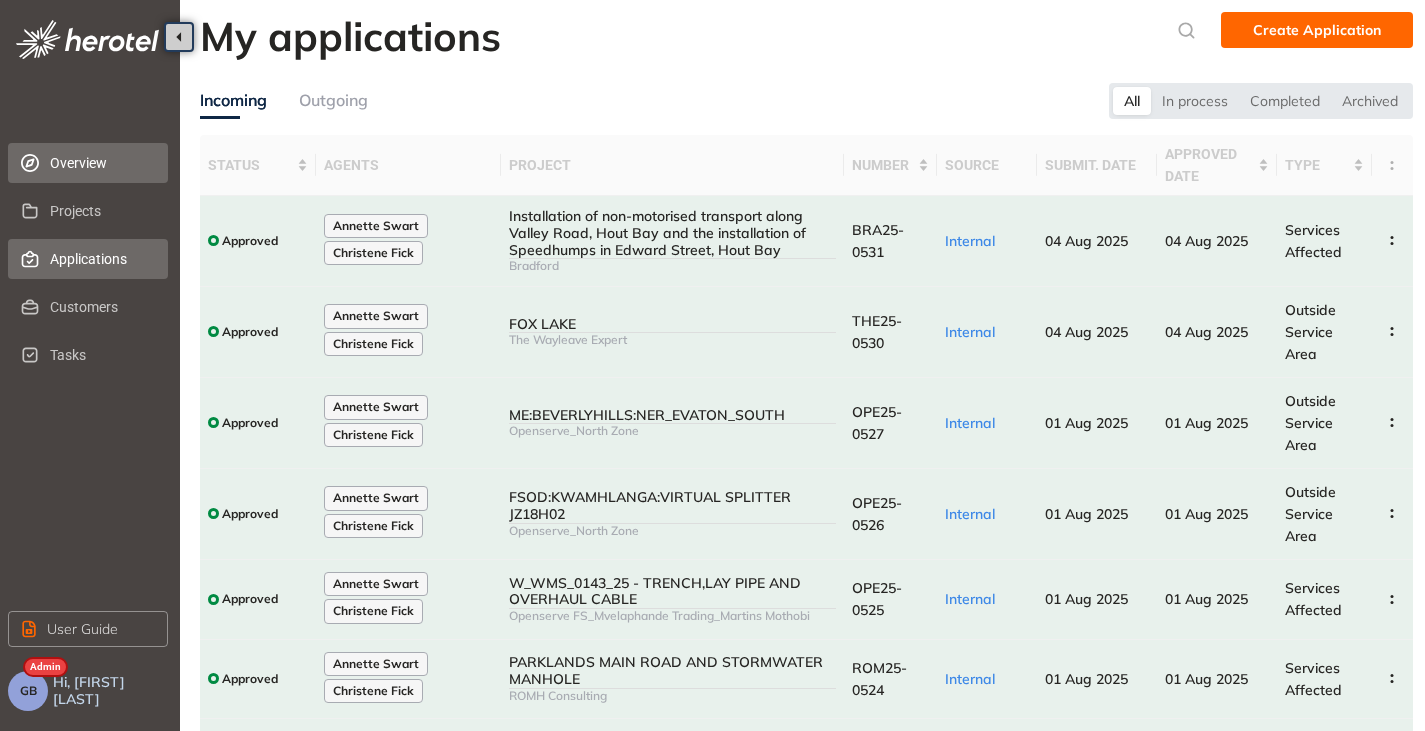 click on "Overview" at bounding box center (101, 163) 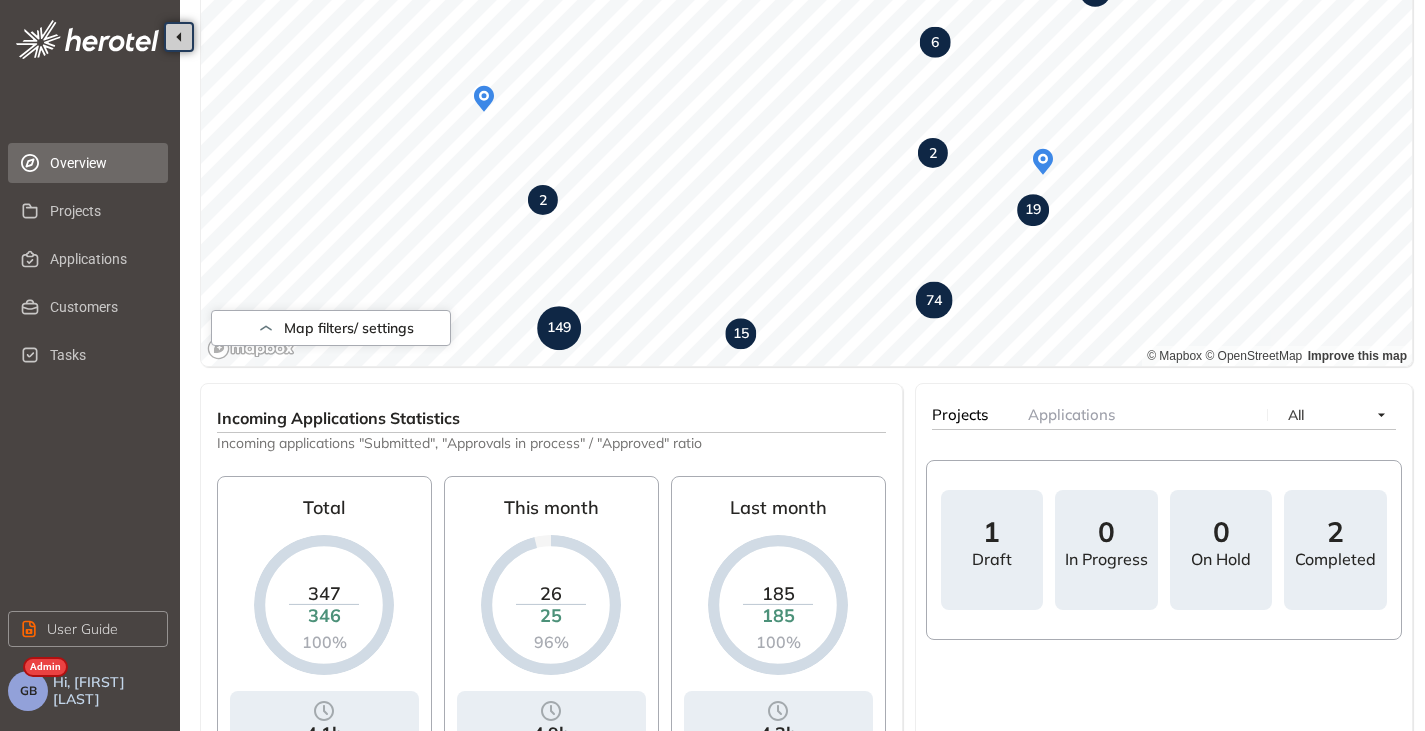scroll, scrollTop: 400, scrollLeft: 0, axis: vertical 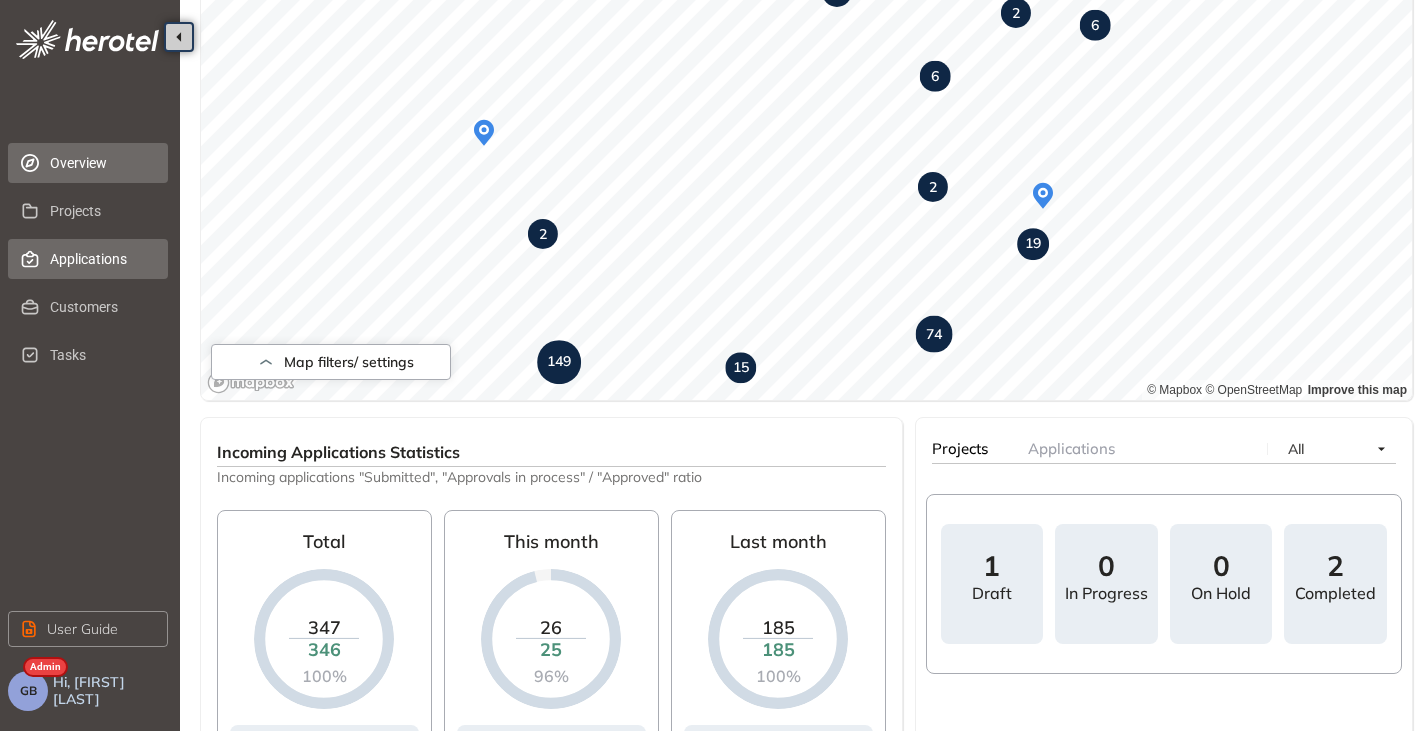 click on "Applications" at bounding box center [101, 259] 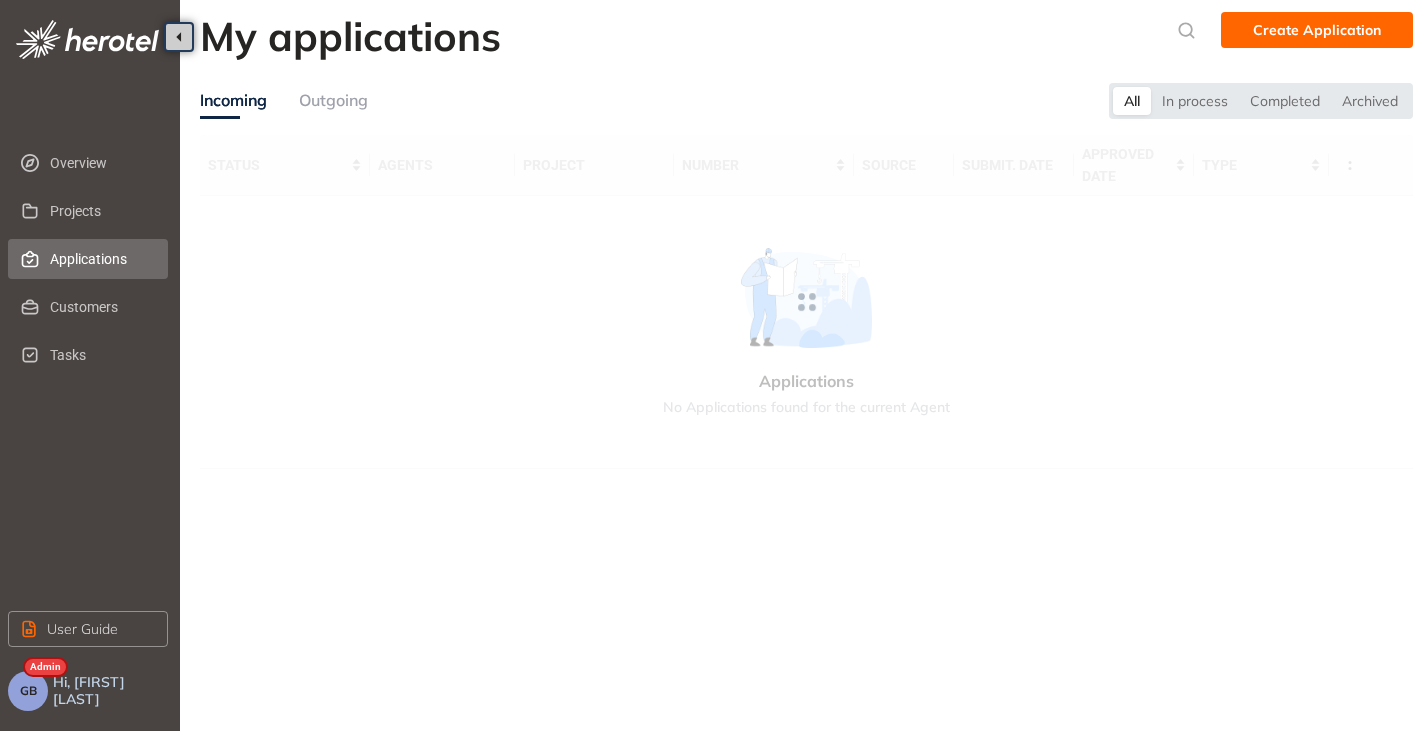 scroll, scrollTop: 0, scrollLeft: 0, axis: both 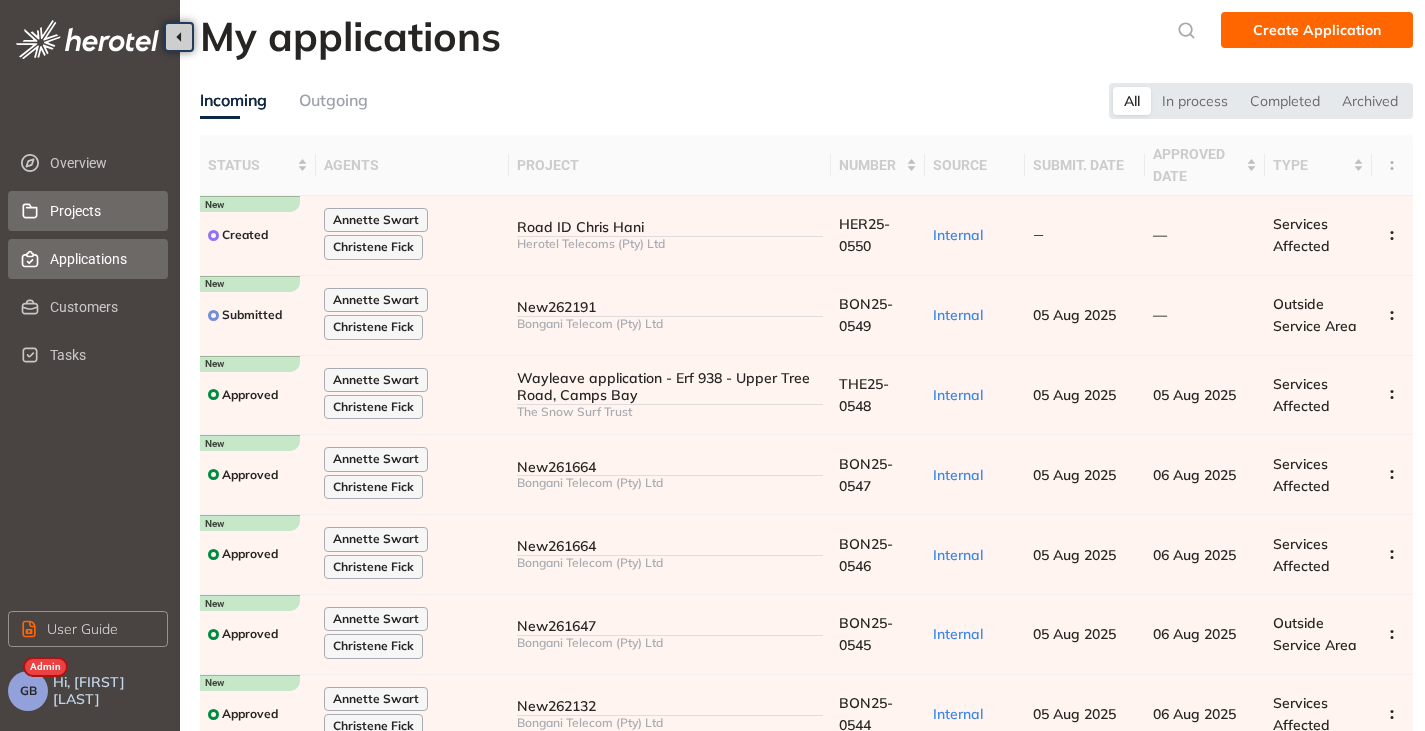 click on "Projects" at bounding box center [101, 211] 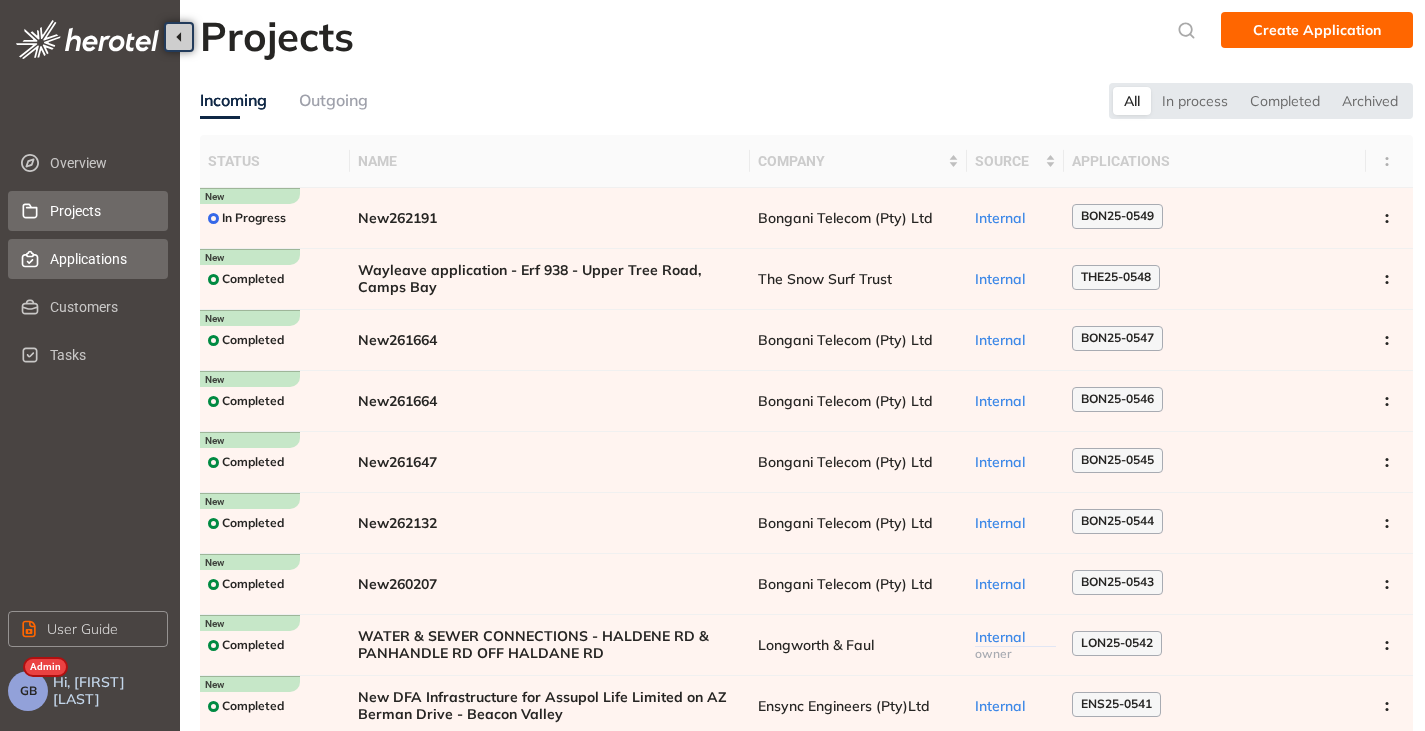 click on "Applications" at bounding box center (101, 259) 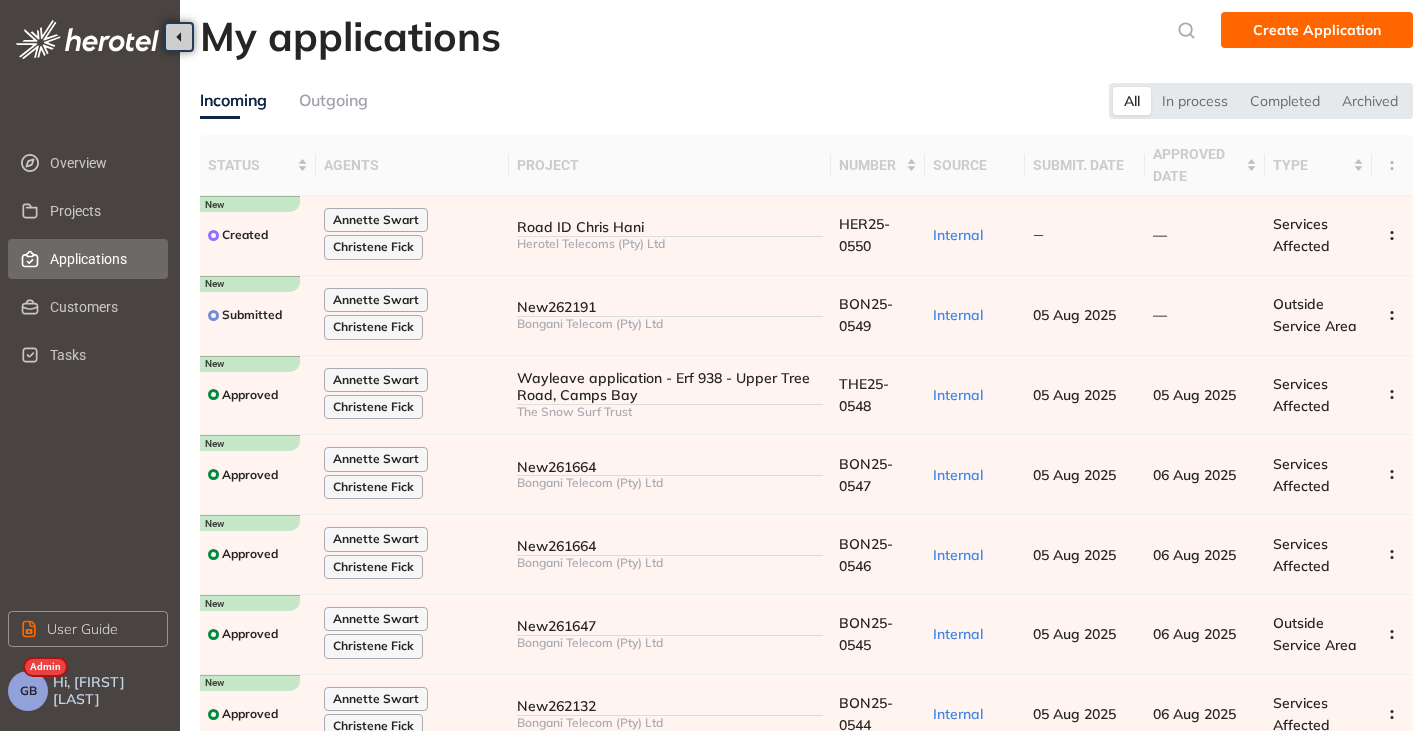 click on "Outgoing" at bounding box center (333, 100) 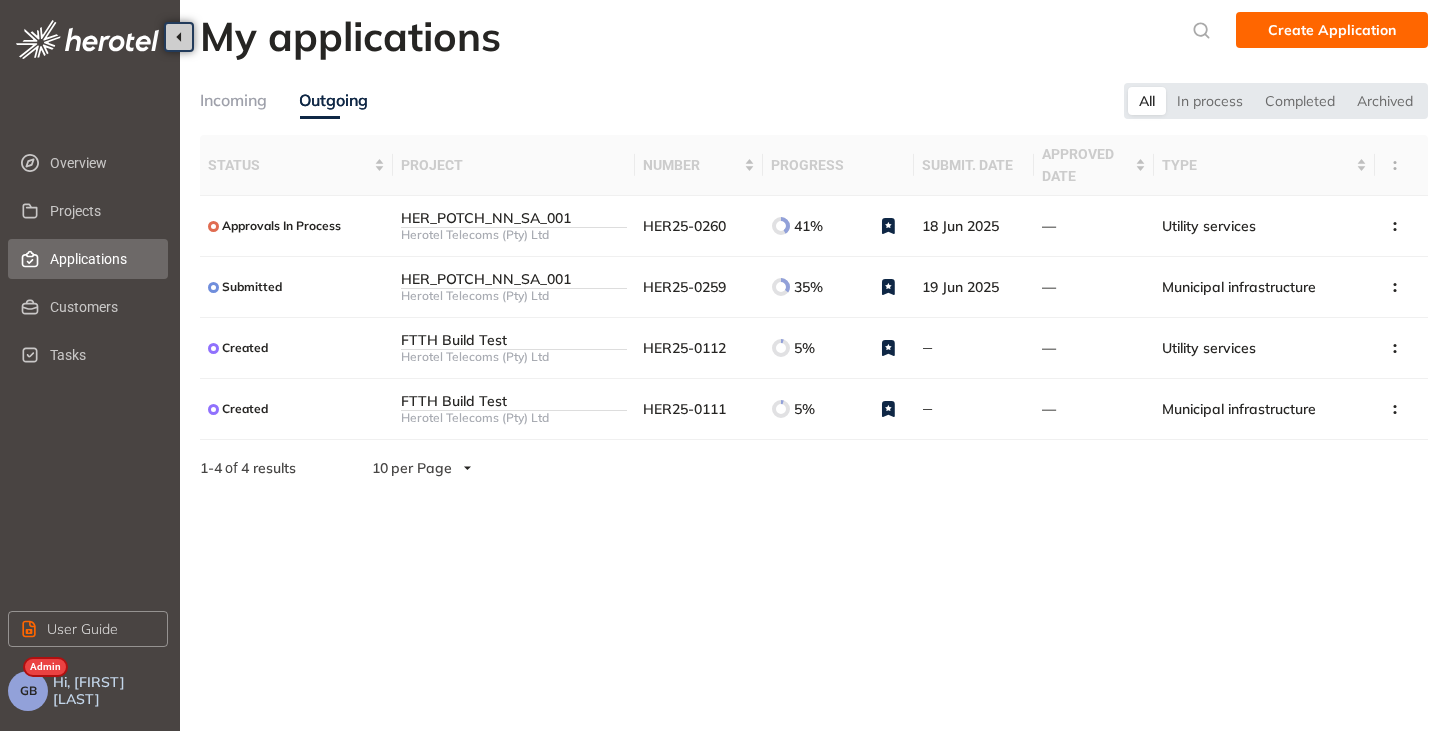 click on "Incoming" at bounding box center (233, 100) 